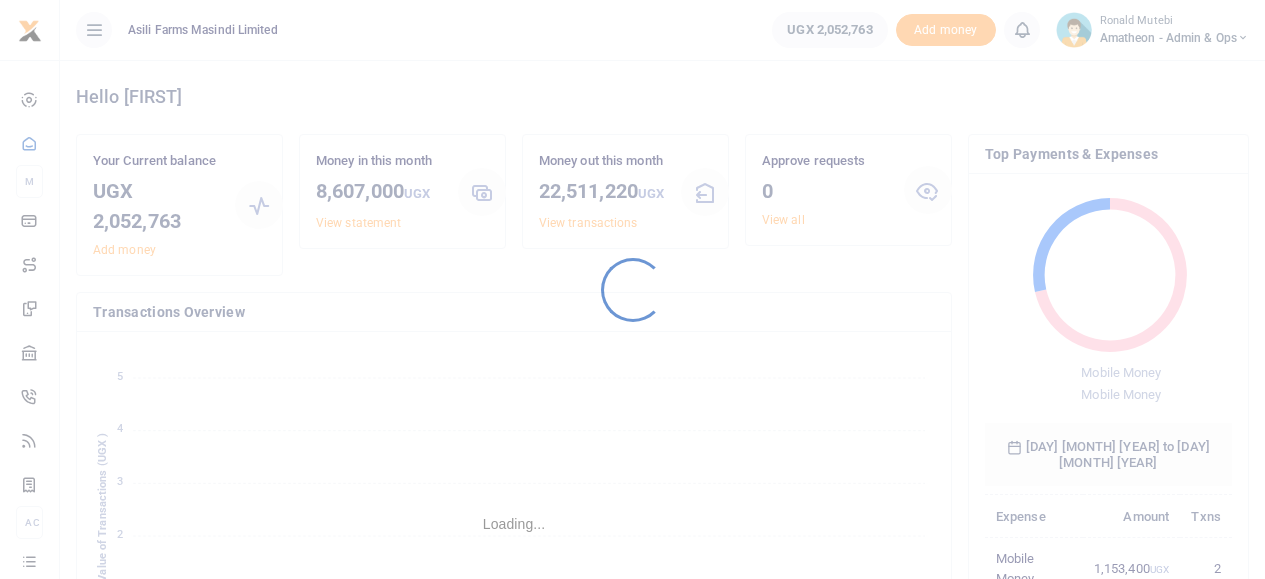scroll, scrollTop: 0, scrollLeft: 0, axis: both 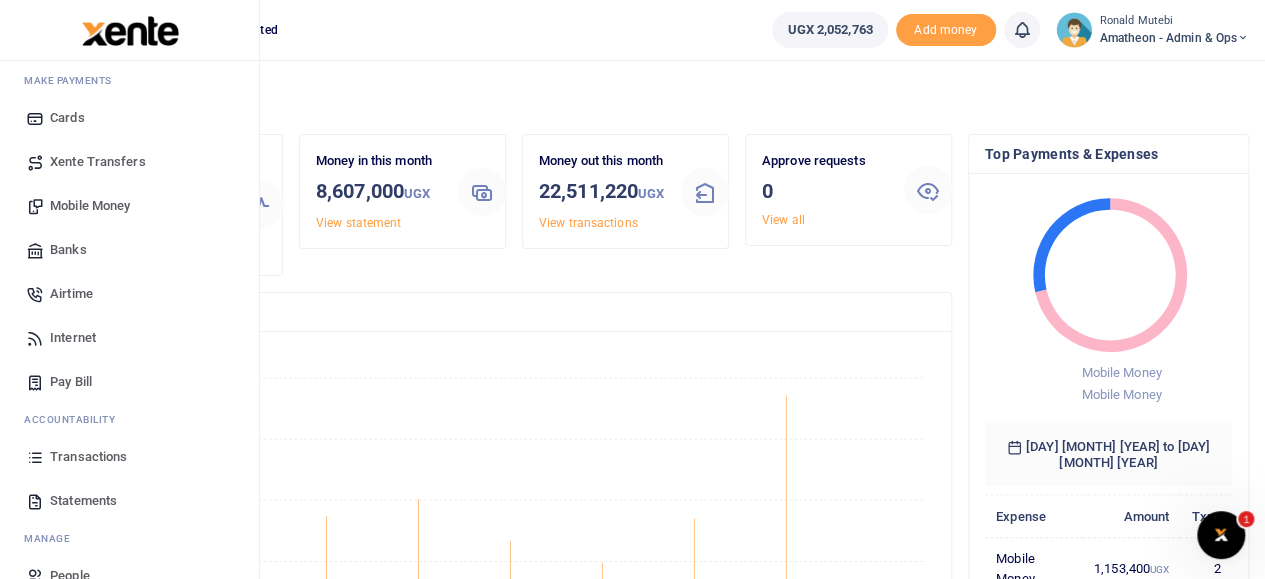 click on "Transactions" at bounding box center [129, 457] 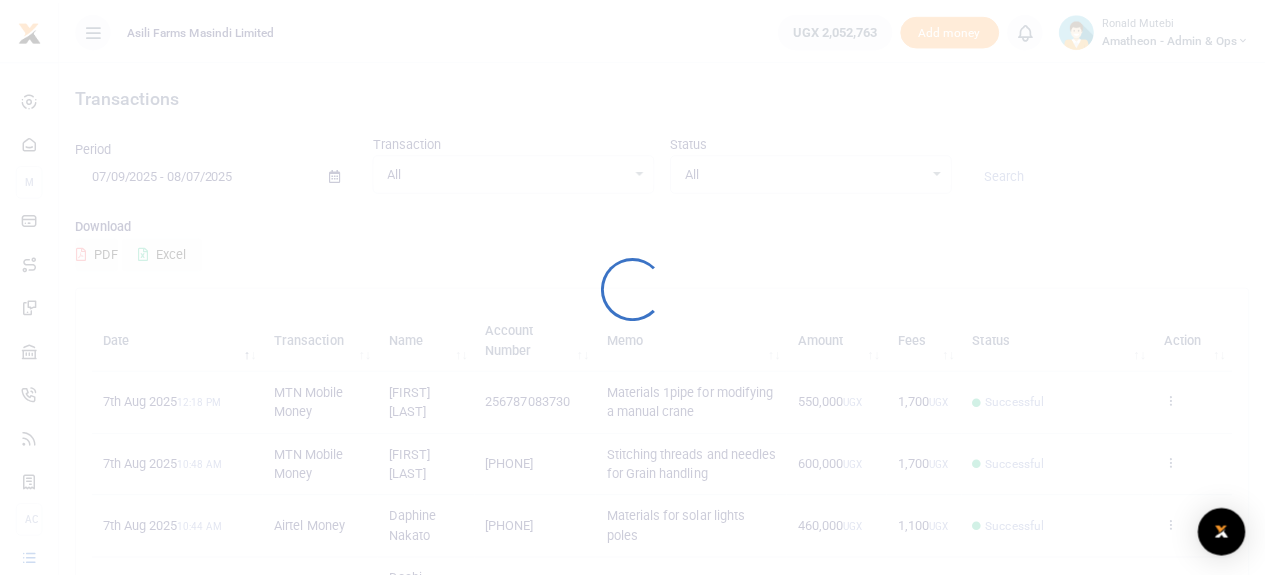 scroll, scrollTop: 0, scrollLeft: 0, axis: both 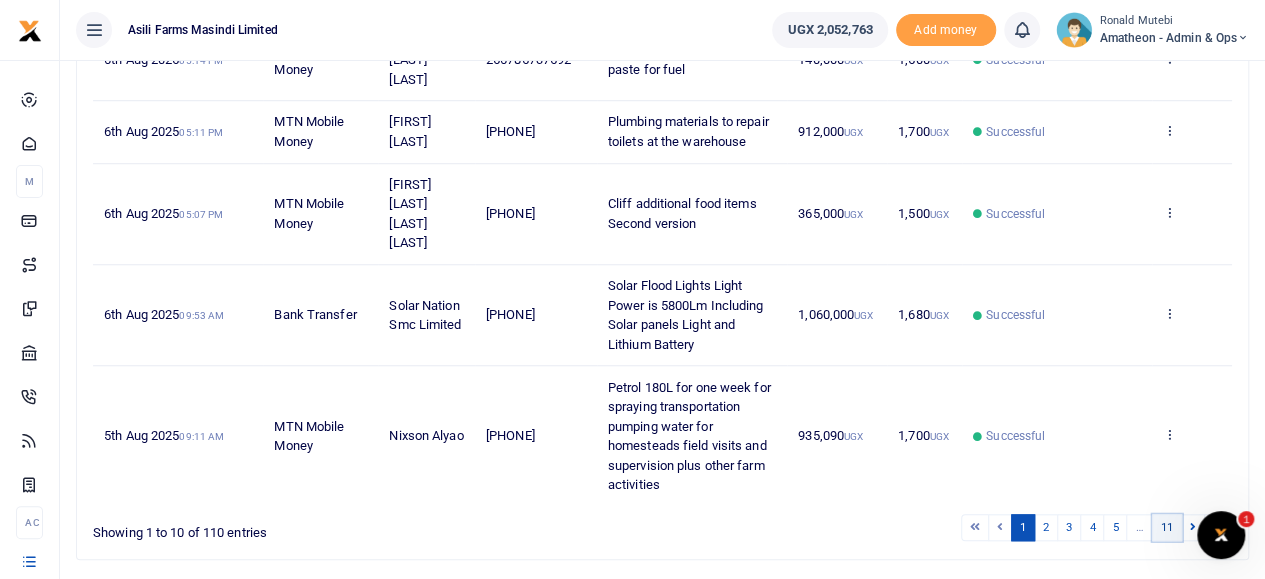 click on "11" at bounding box center (1167, 527) 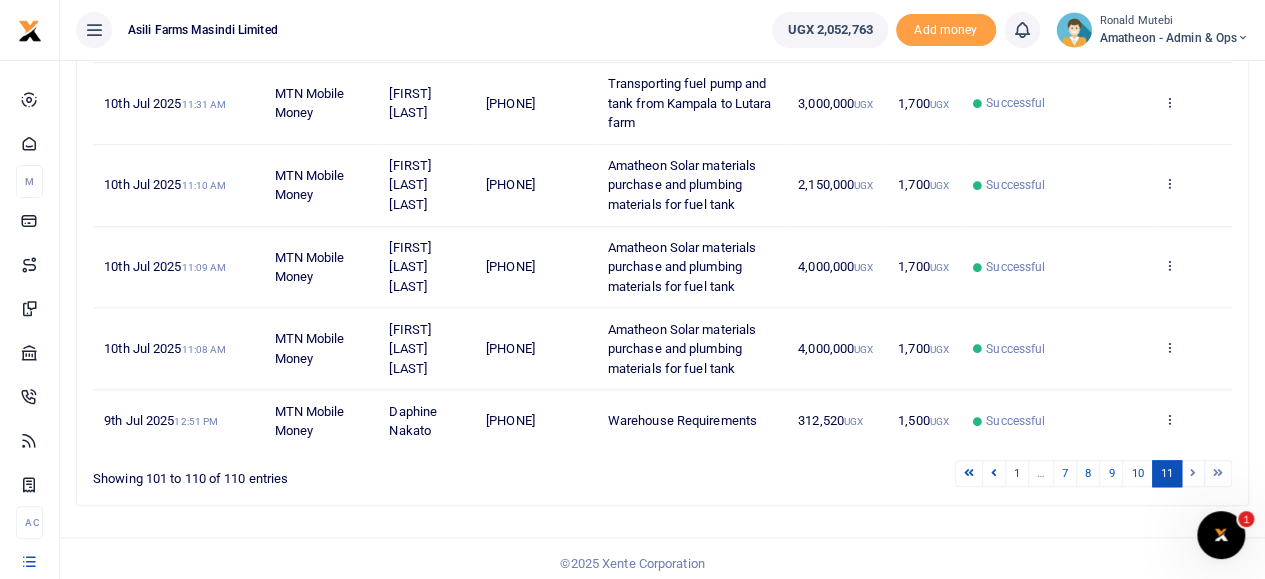 scroll, scrollTop: 724, scrollLeft: 0, axis: vertical 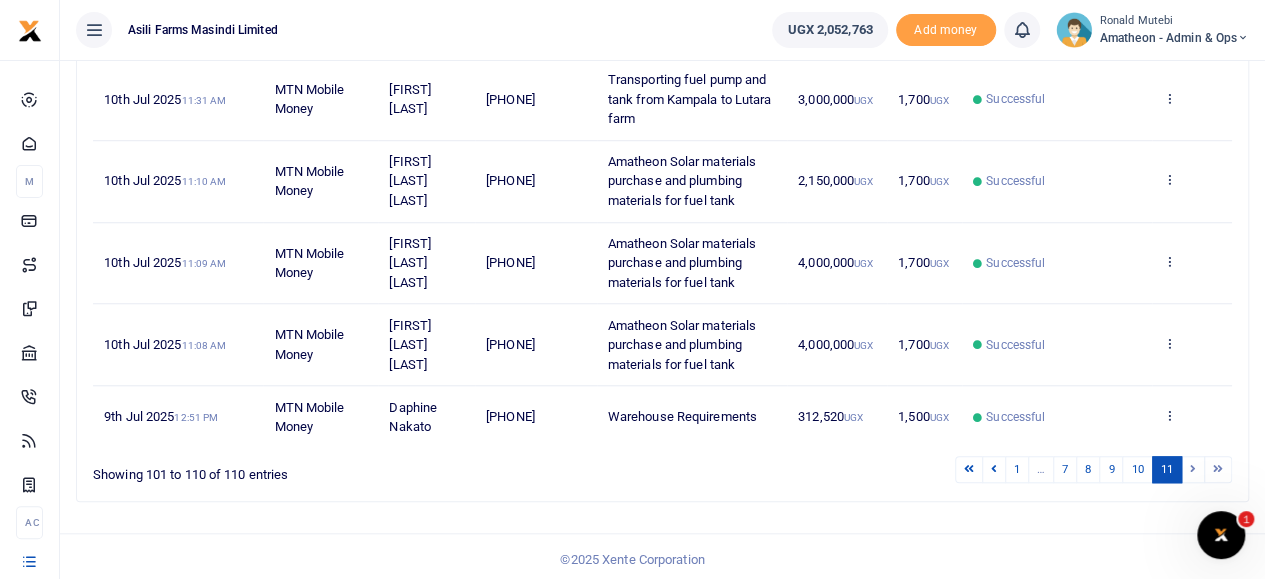 click at bounding box center [1193, 469] 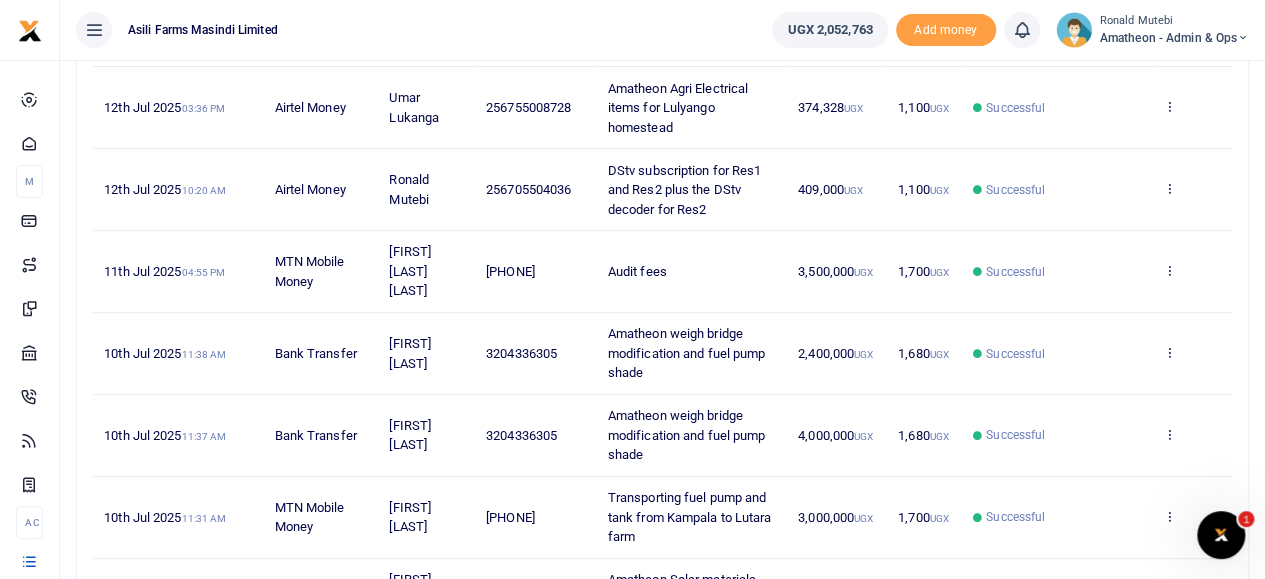 scroll, scrollTop: 0, scrollLeft: 0, axis: both 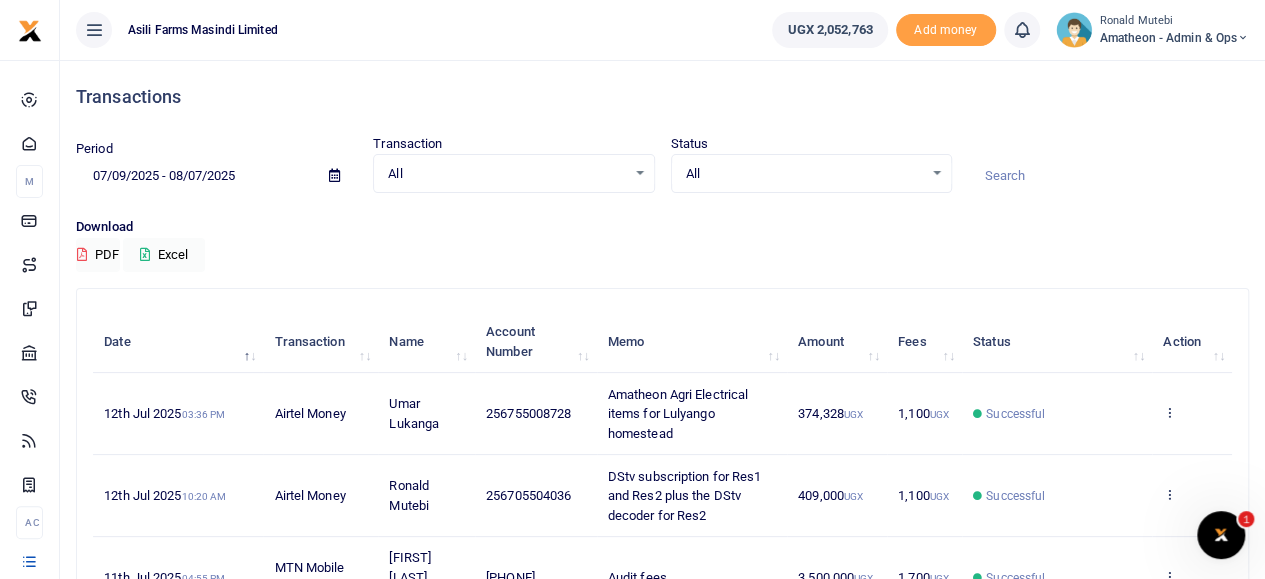 click at bounding box center [334, 175] 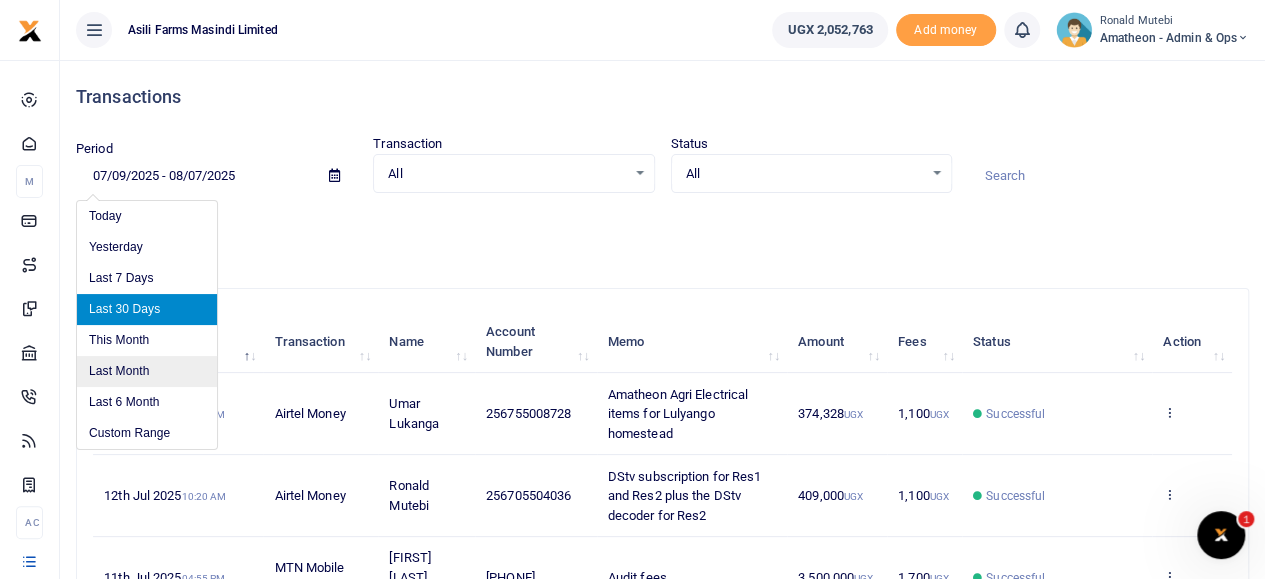 click on "Last Month" at bounding box center (147, 371) 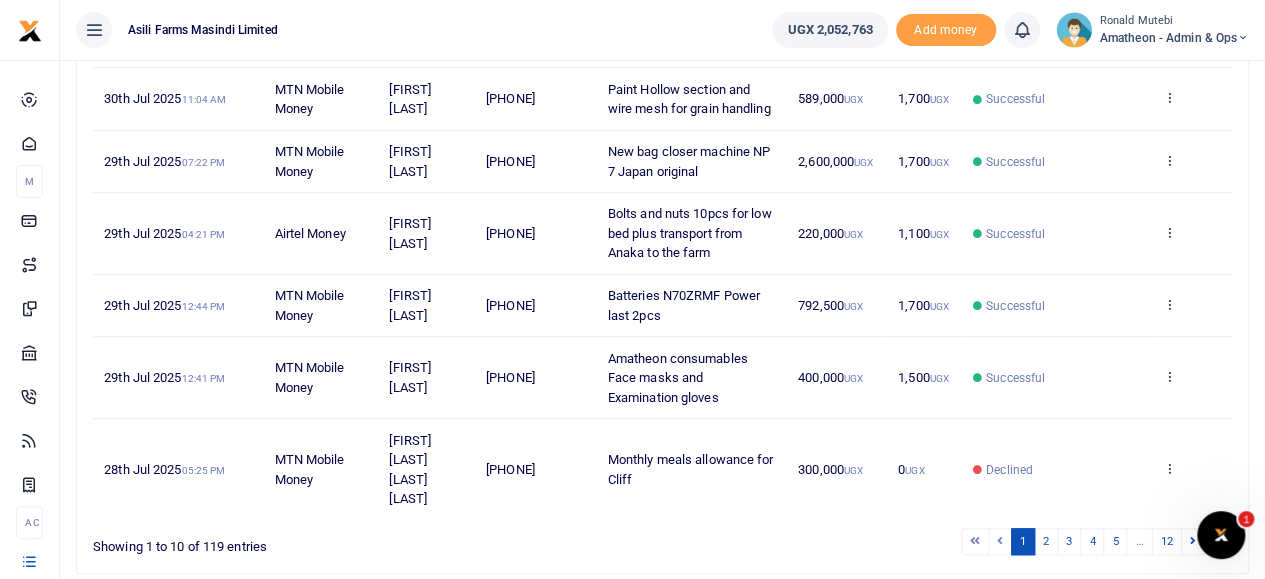 scroll, scrollTop: 627, scrollLeft: 0, axis: vertical 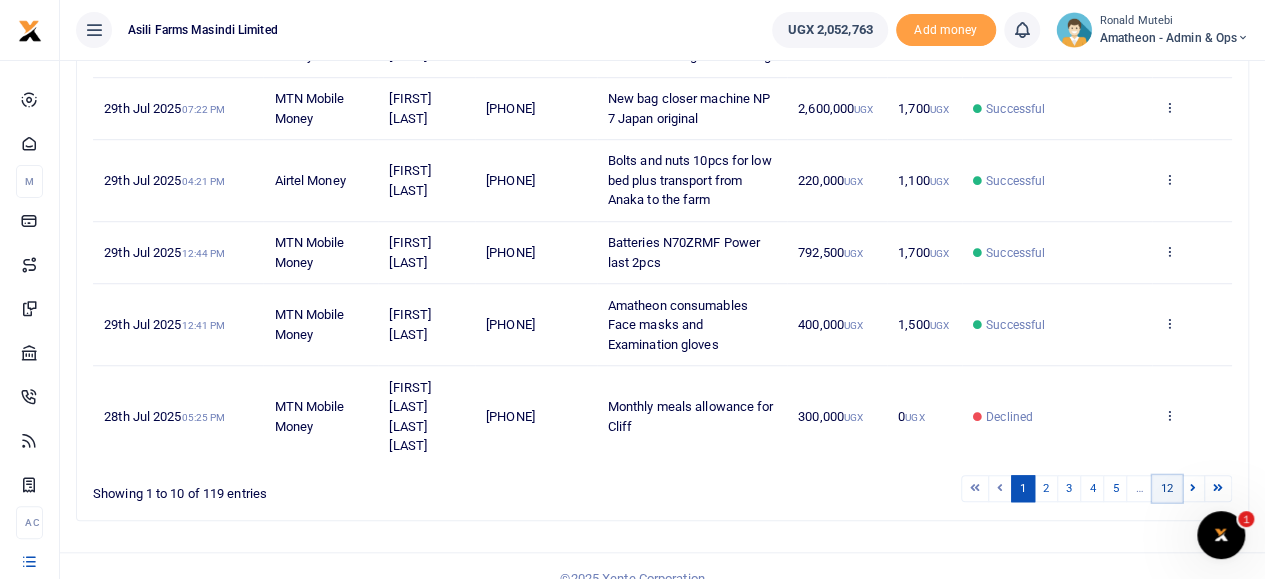 click on "12" at bounding box center [1167, 488] 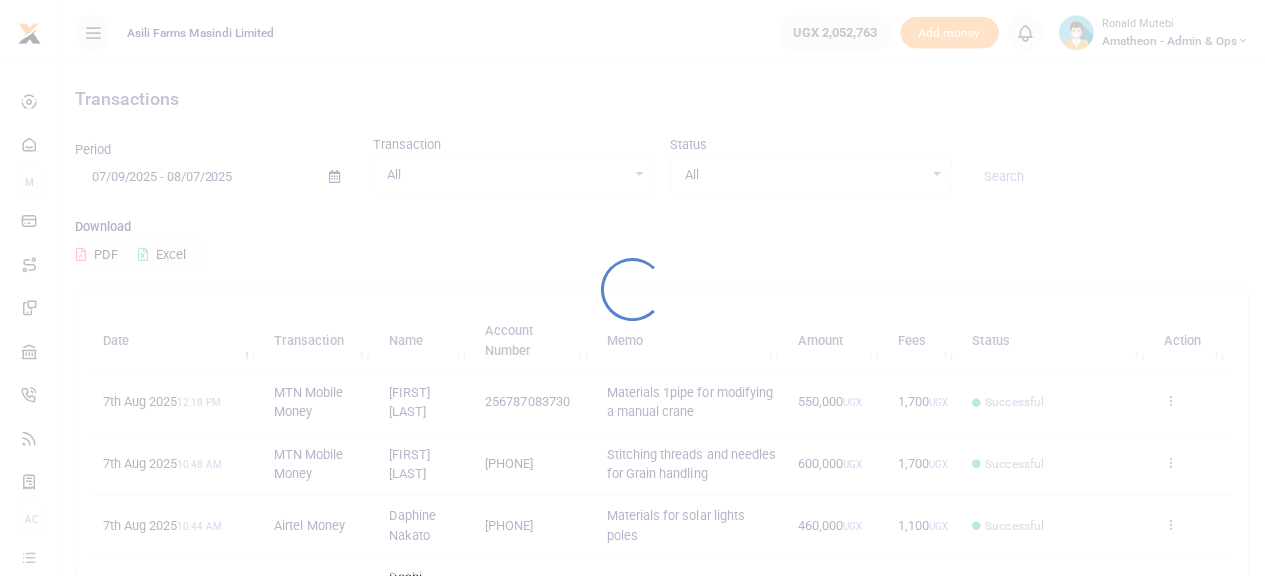 scroll, scrollTop: 0, scrollLeft: 0, axis: both 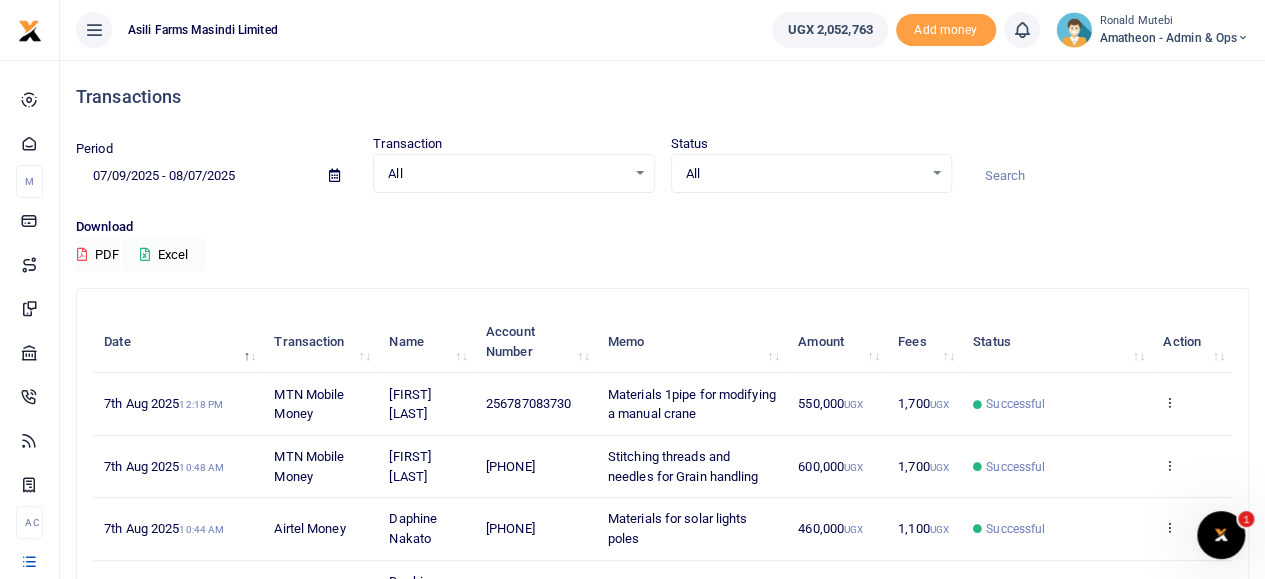 click at bounding box center (334, 175) 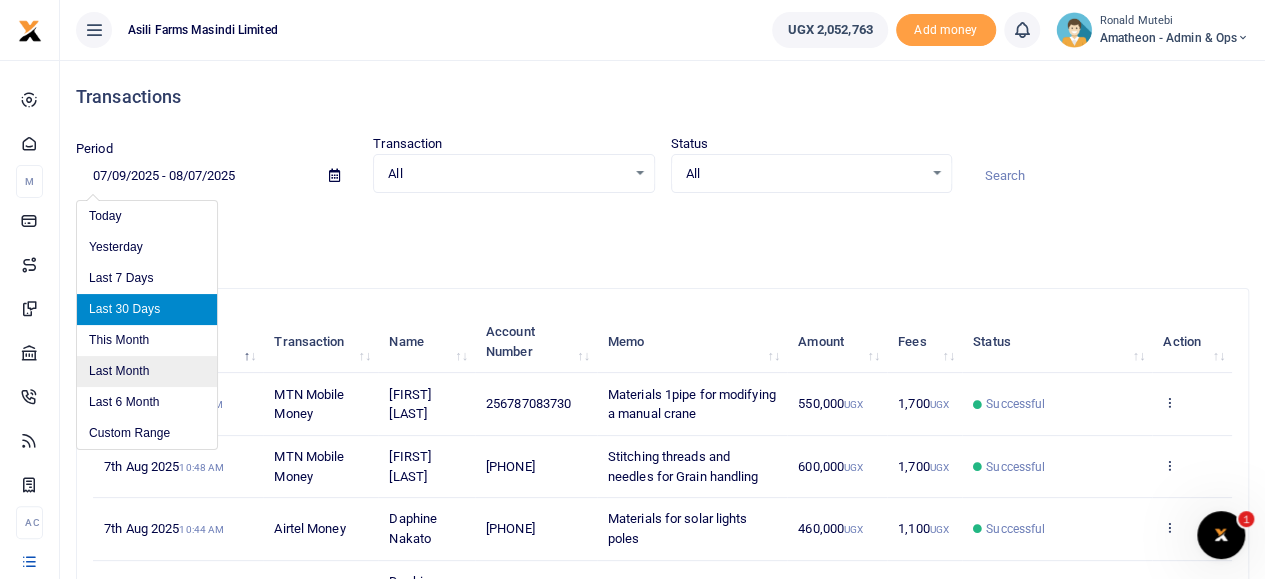 click on "Last Month" at bounding box center (147, 371) 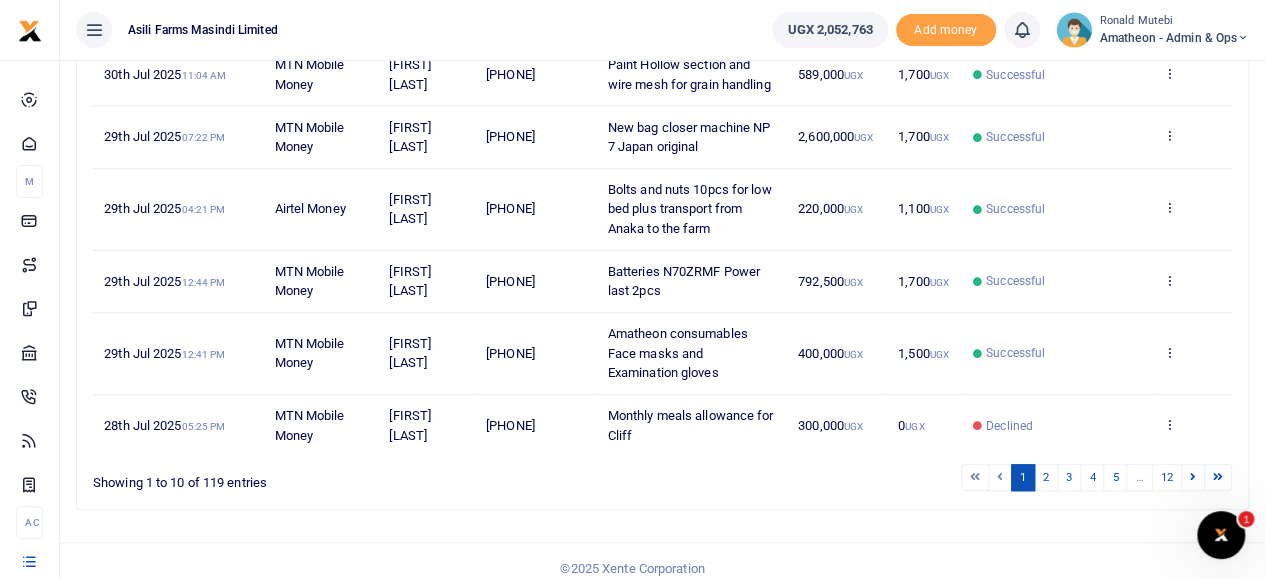 scroll, scrollTop: 627, scrollLeft: 0, axis: vertical 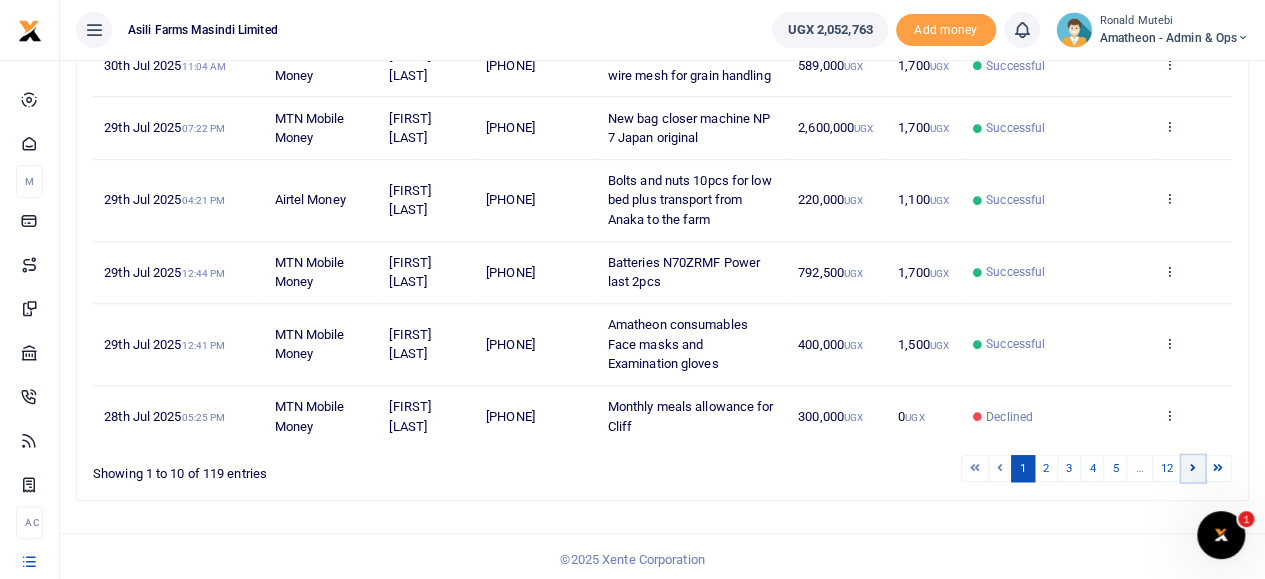 click at bounding box center [1193, 468] 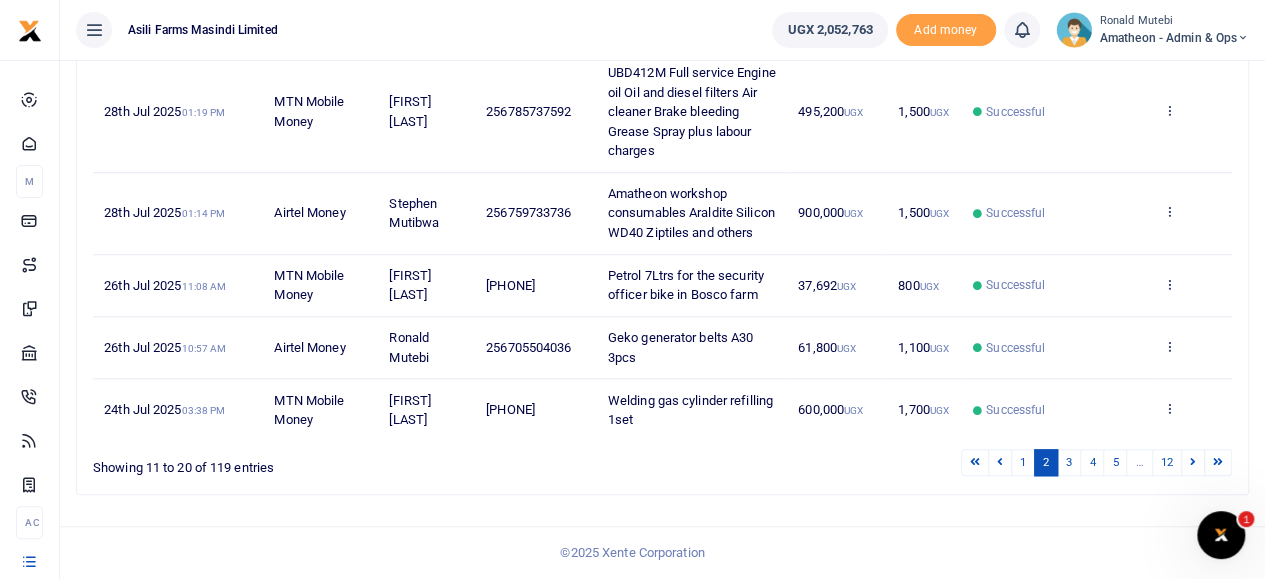 scroll, scrollTop: 744, scrollLeft: 0, axis: vertical 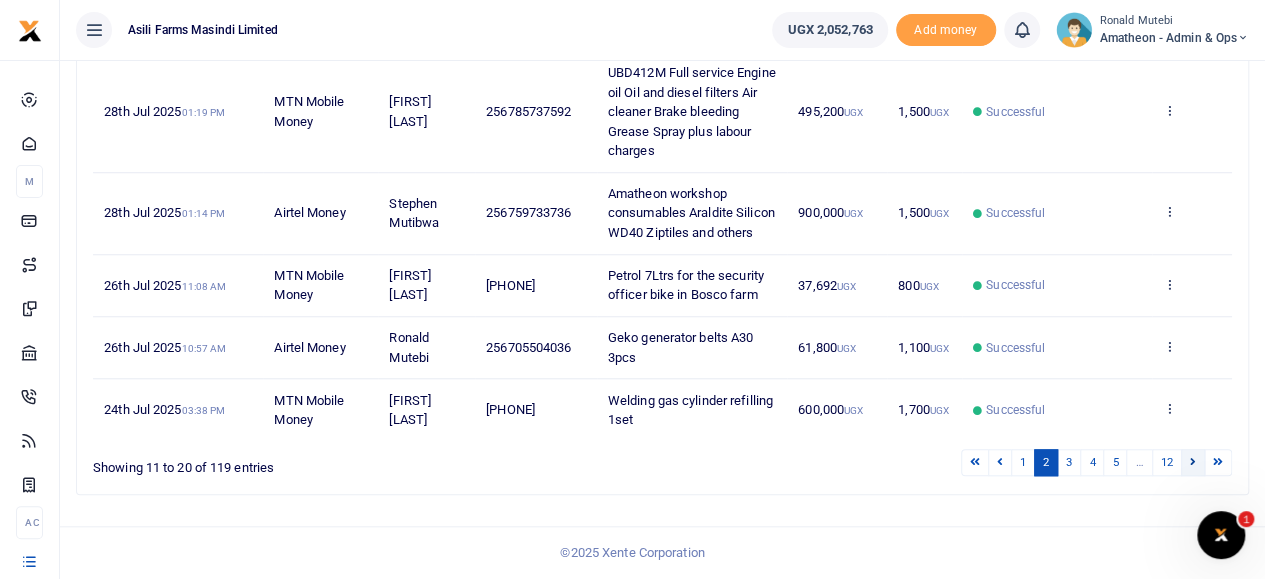 click at bounding box center [1193, 461] 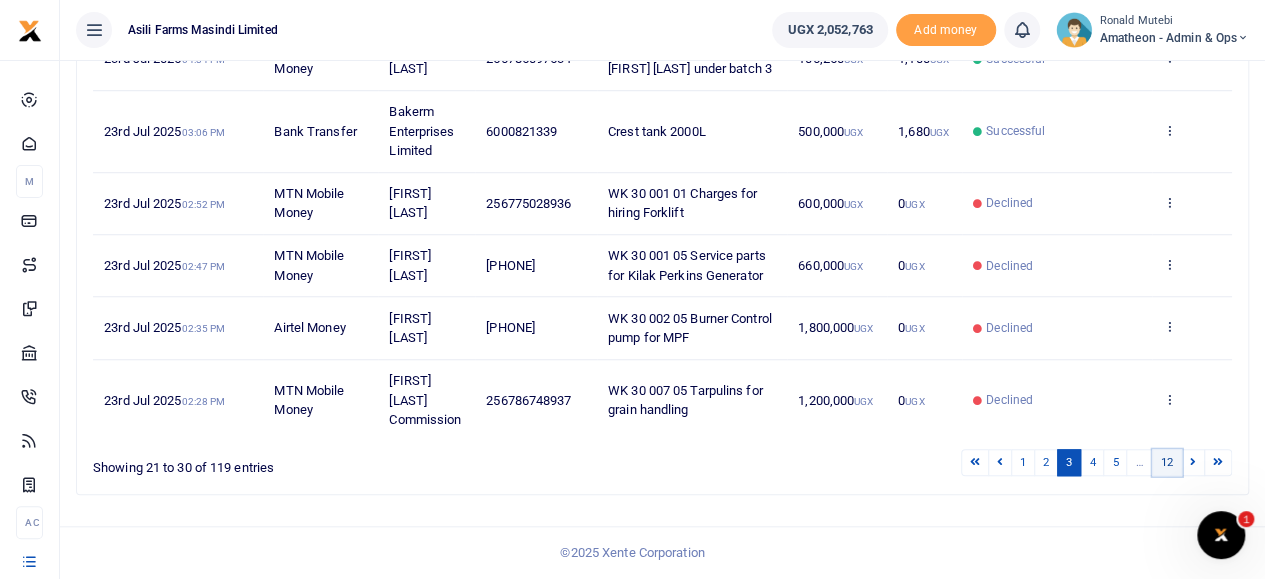 click on "12" at bounding box center [1167, 462] 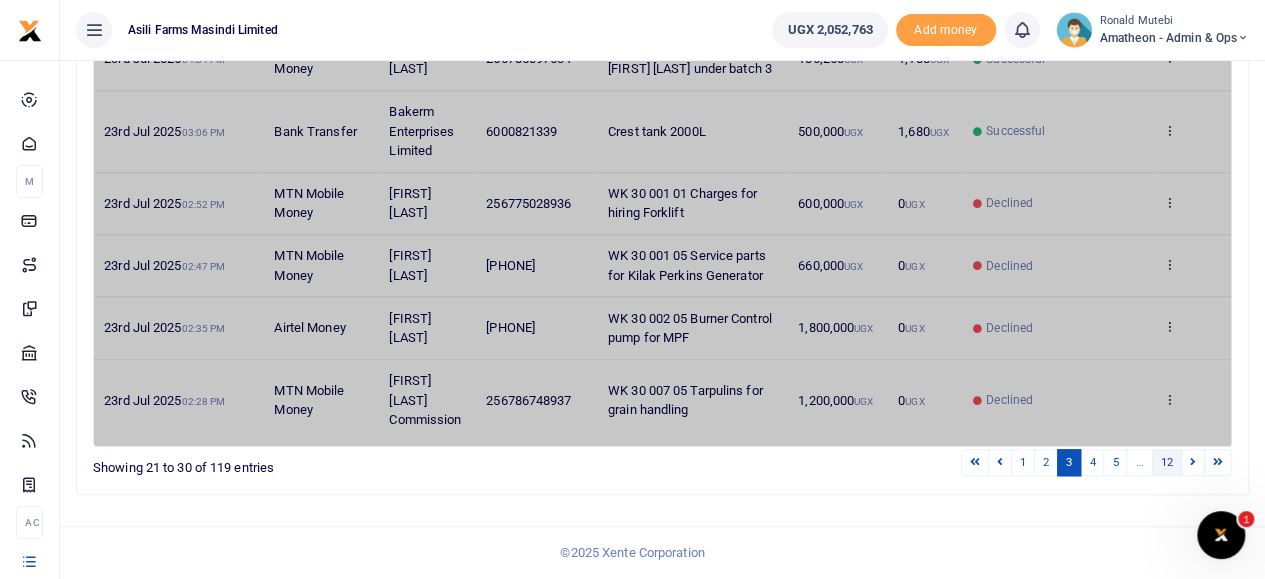 scroll, scrollTop: 643, scrollLeft: 0, axis: vertical 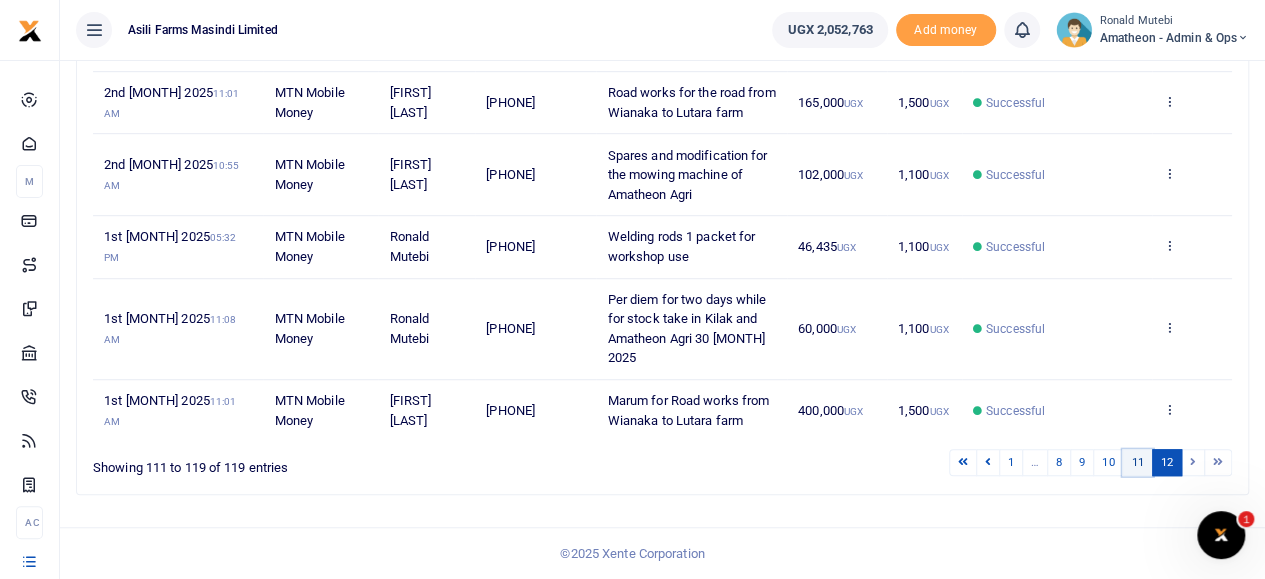 click on "11" at bounding box center (1137, 462) 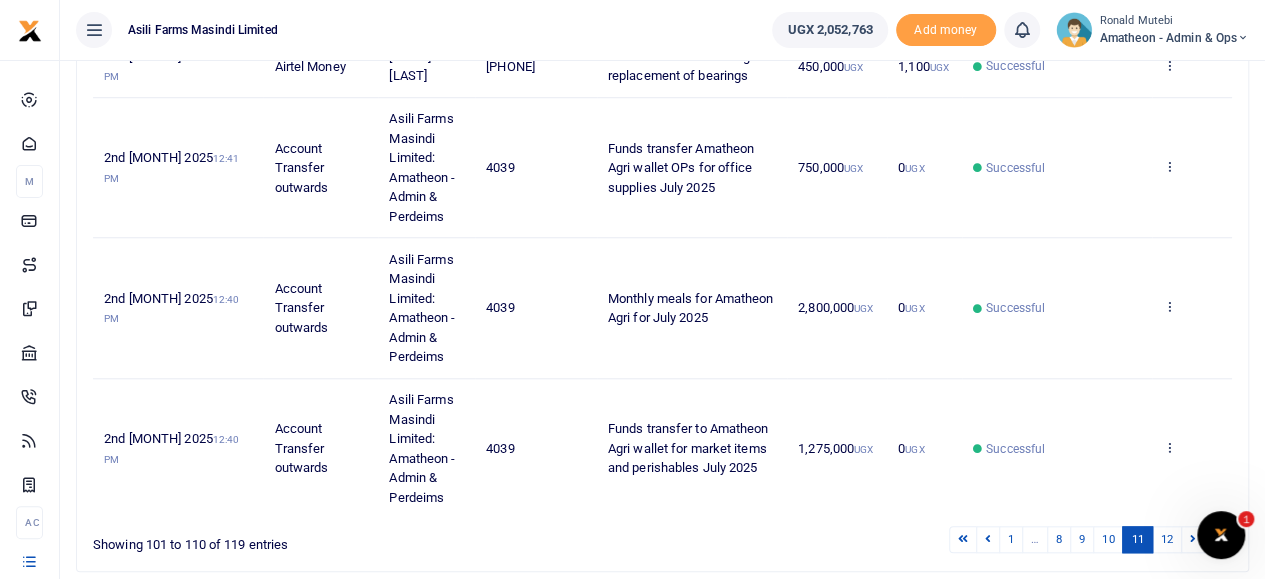 scroll, scrollTop: 842, scrollLeft: 0, axis: vertical 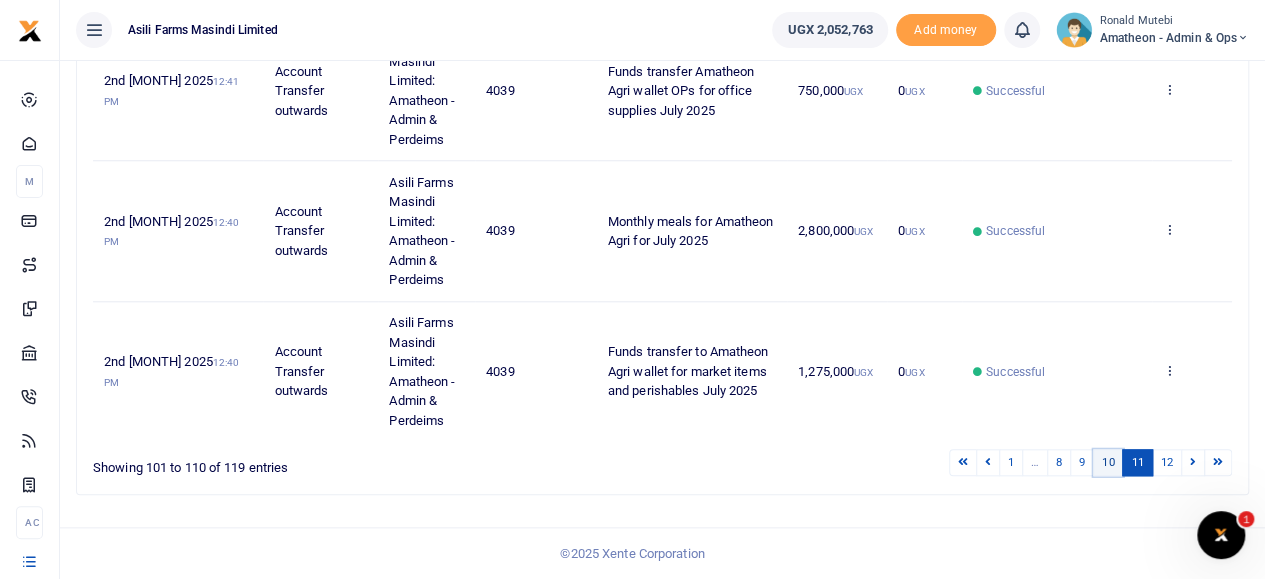 click on "10" at bounding box center [1108, 462] 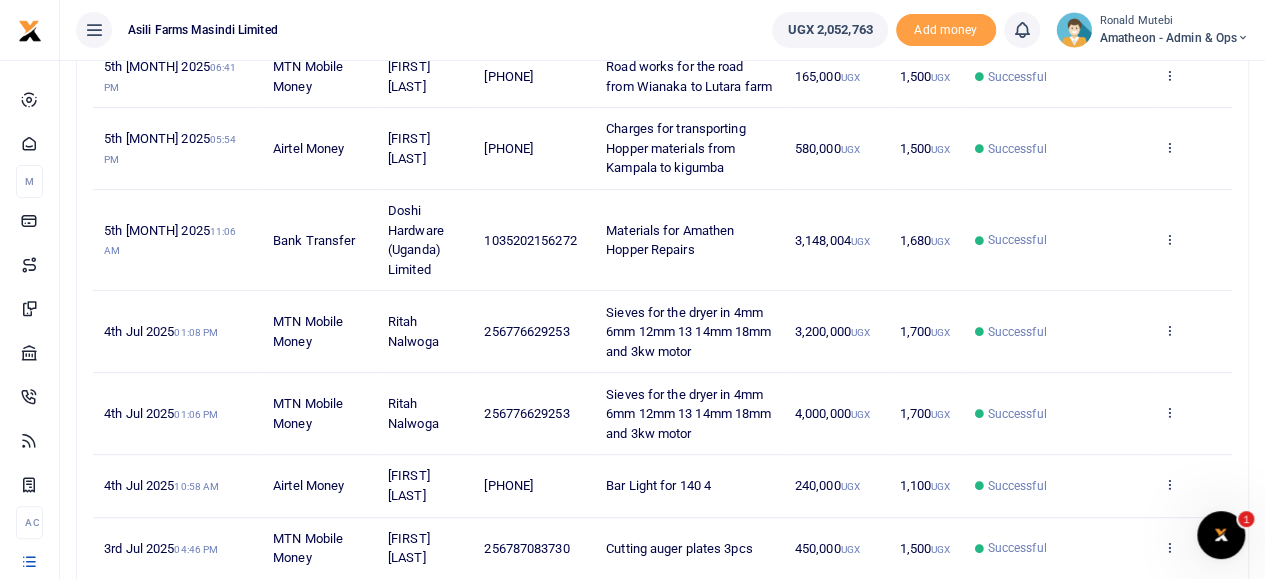 scroll, scrollTop: 364, scrollLeft: 0, axis: vertical 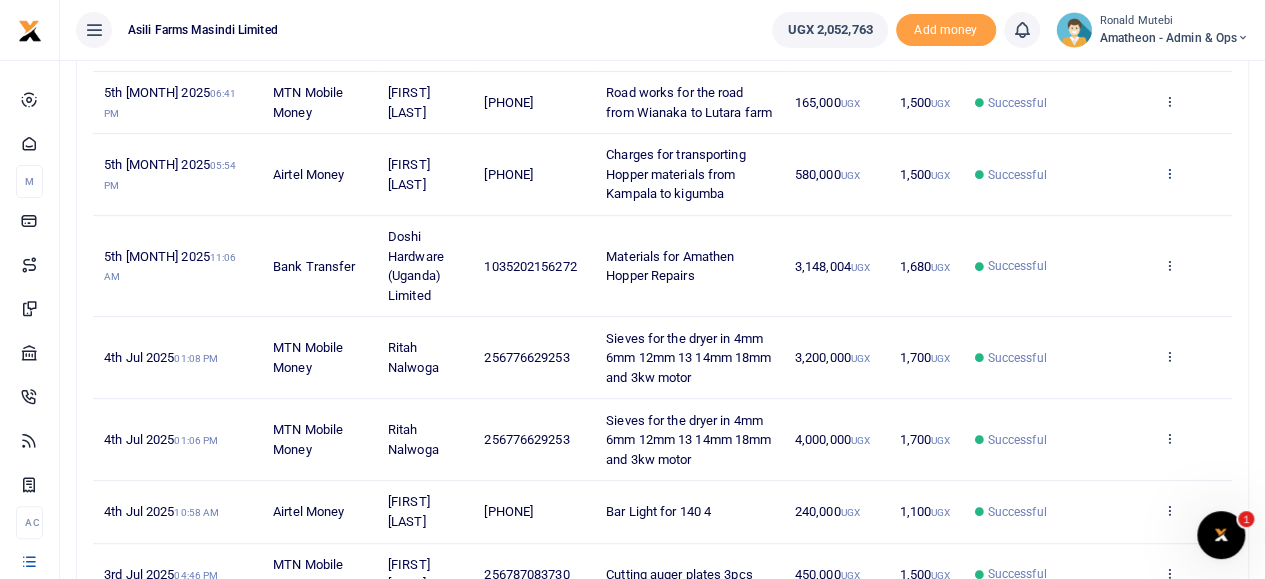 click at bounding box center (1169, 173) 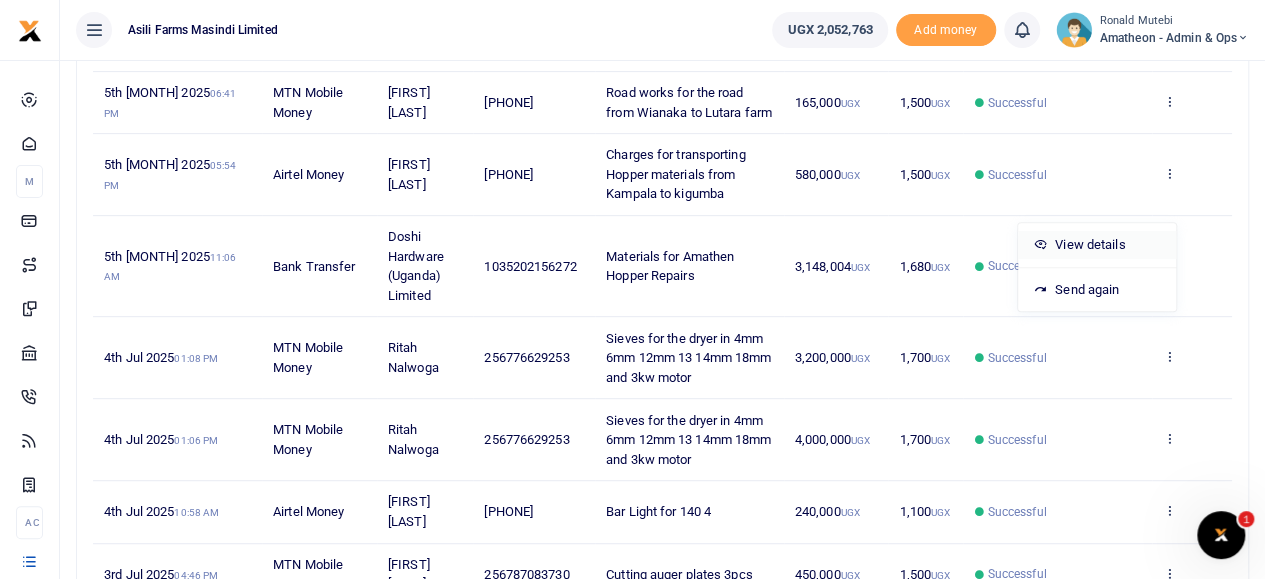 click on "View details" at bounding box center [1097, 245] 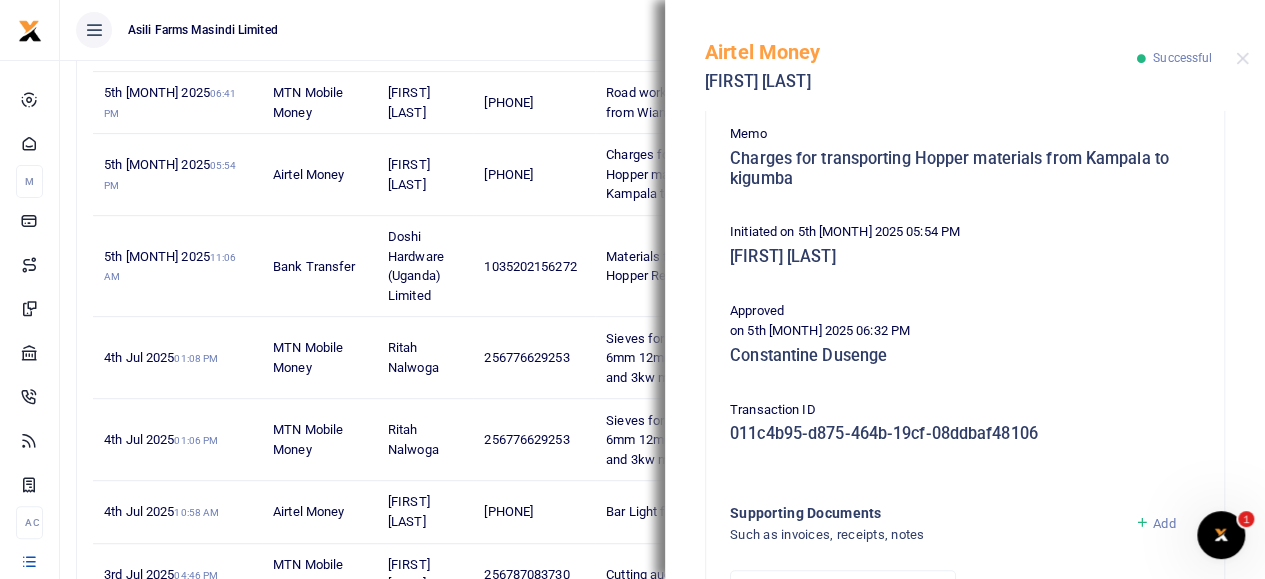 scroll, scrollTop: 400, scrollLeft: 0, axis: vertical 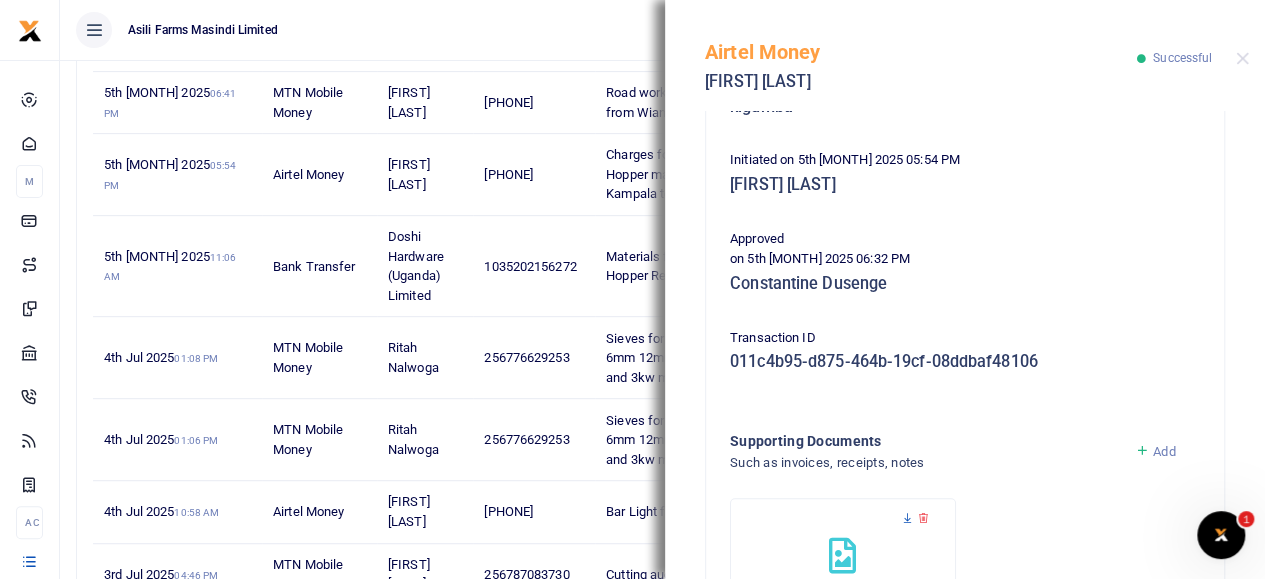 click at bounding box center (907, 518) 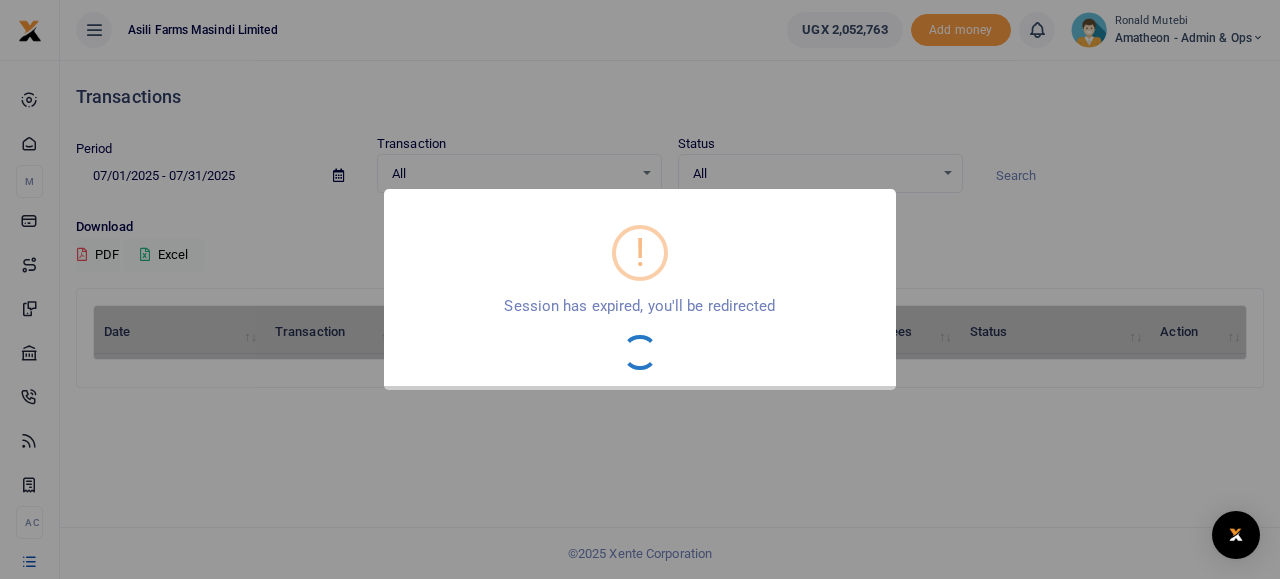 scroll, scrollTop: 0, scrollLeft: 0, axis: both 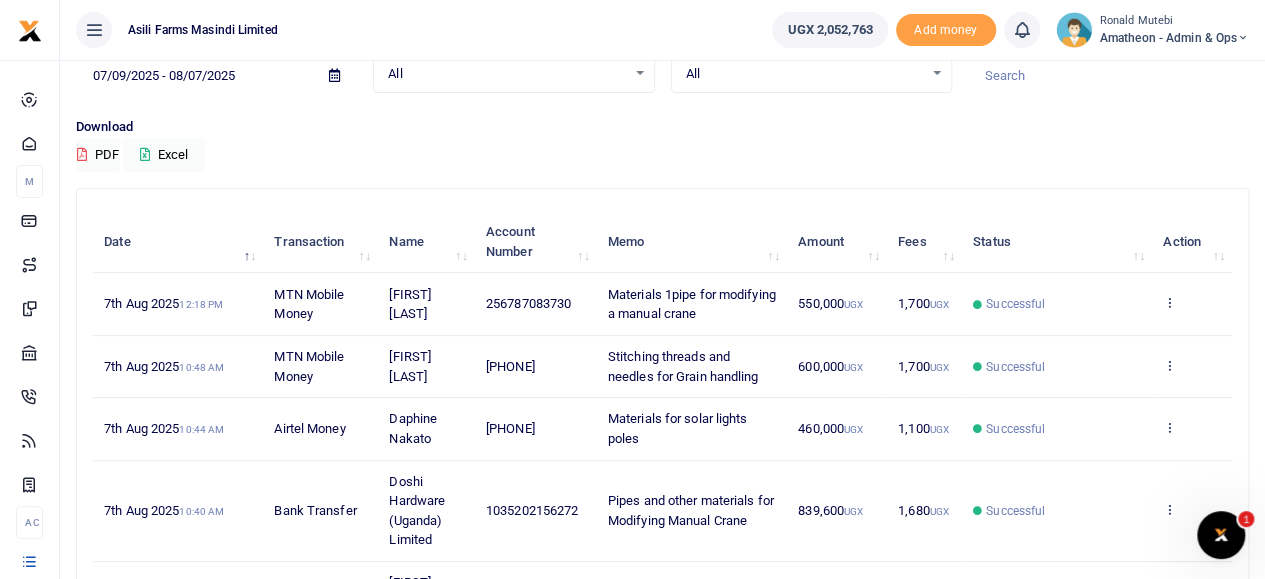 click at bounding box center (334, 75) 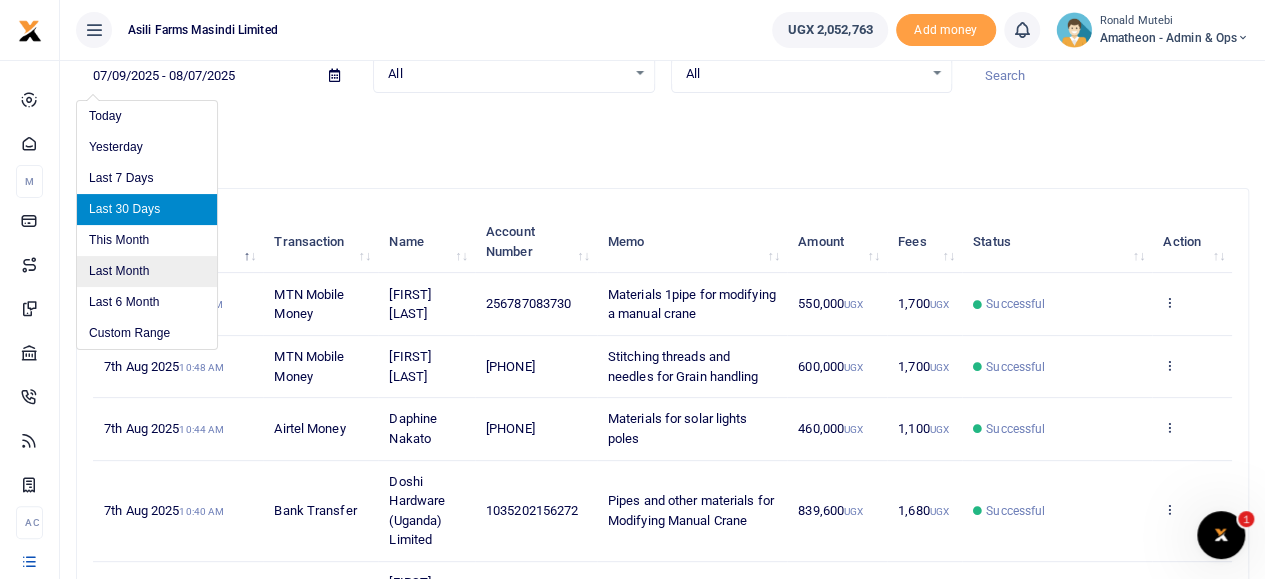click on "Last Month" at bounding box center [147, 271] 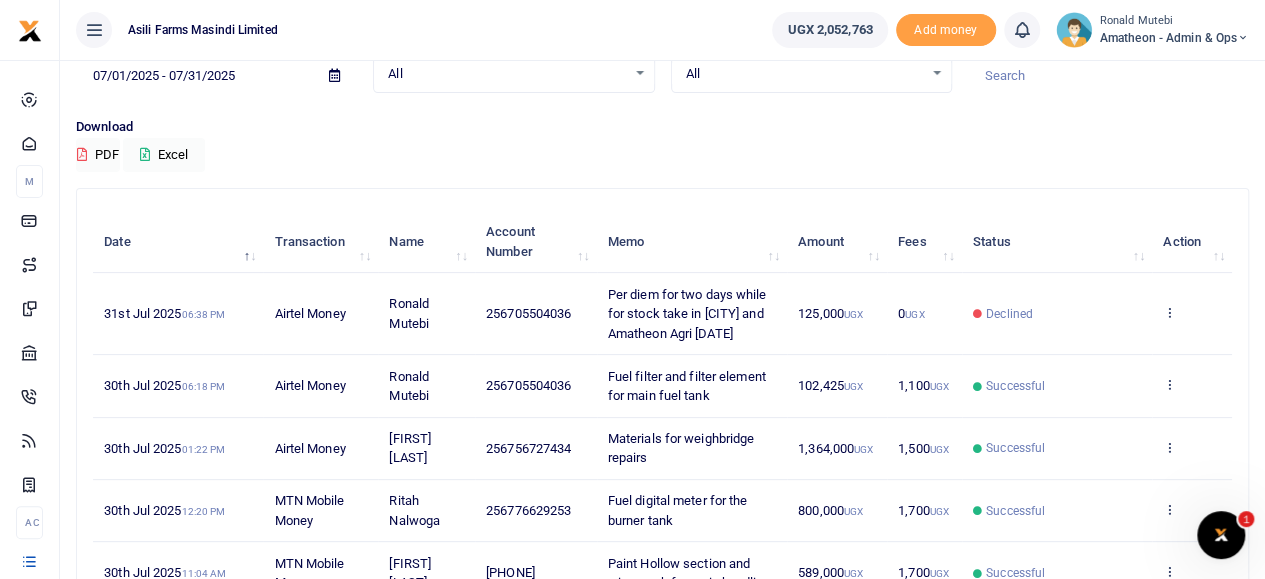 scroll, scrollTop: 627, scrollLeft: 0, axis: vertical 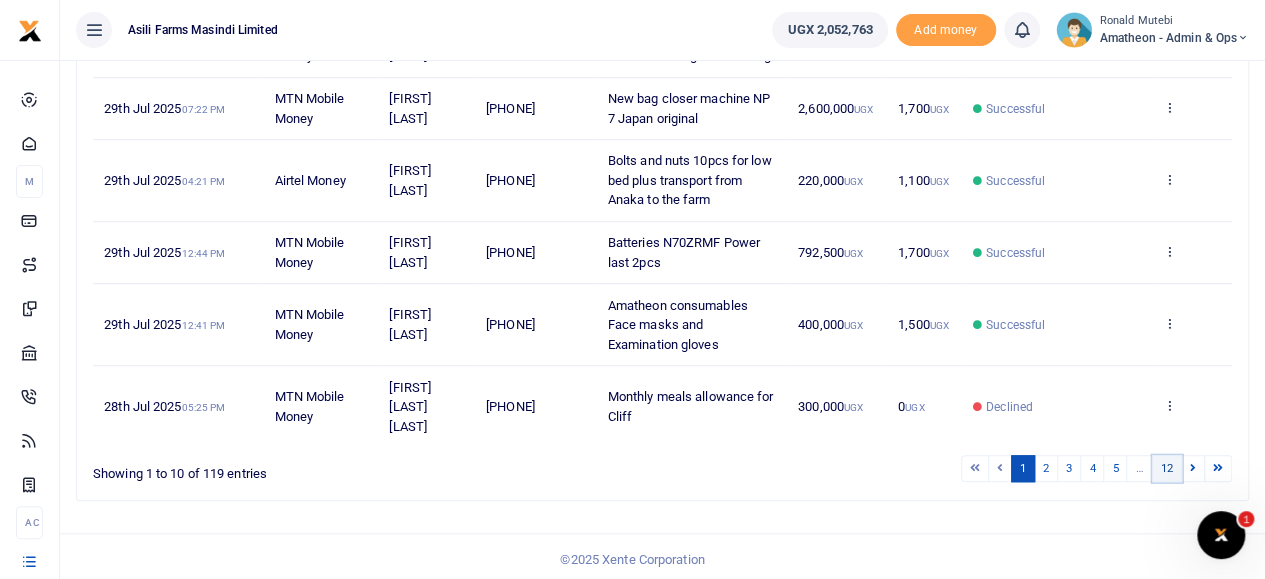 click on "12" at bounding box center [1167, 468] 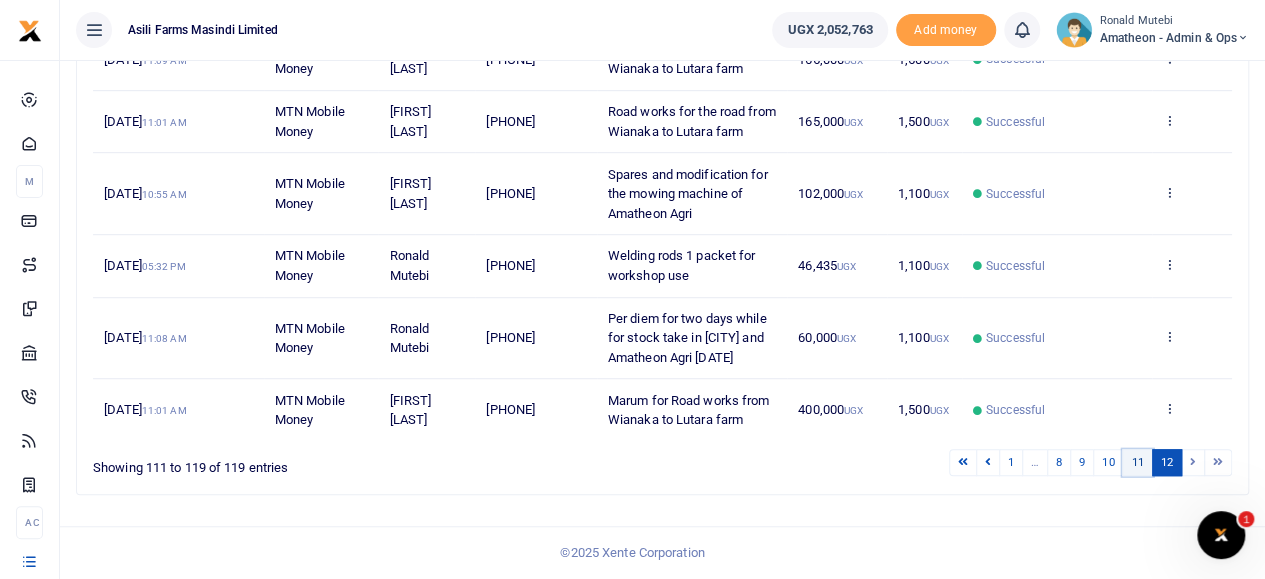 click on "11" at bounding box center (1137, 462) 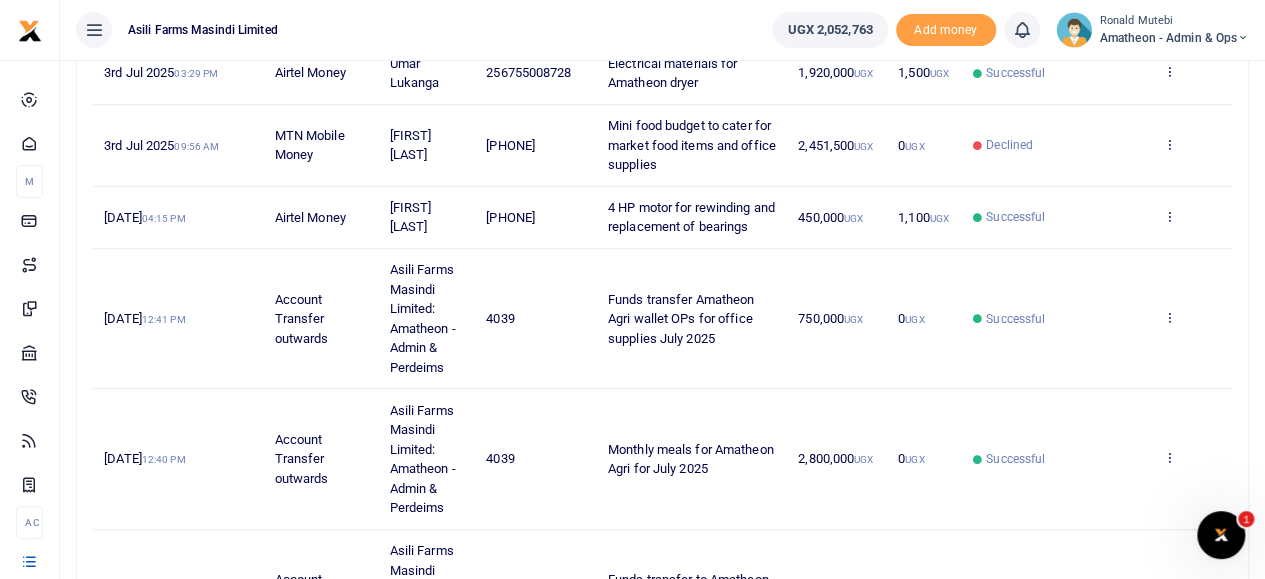 scroll, scrollTop: 842, scrollLeft: 0, axis: vertical 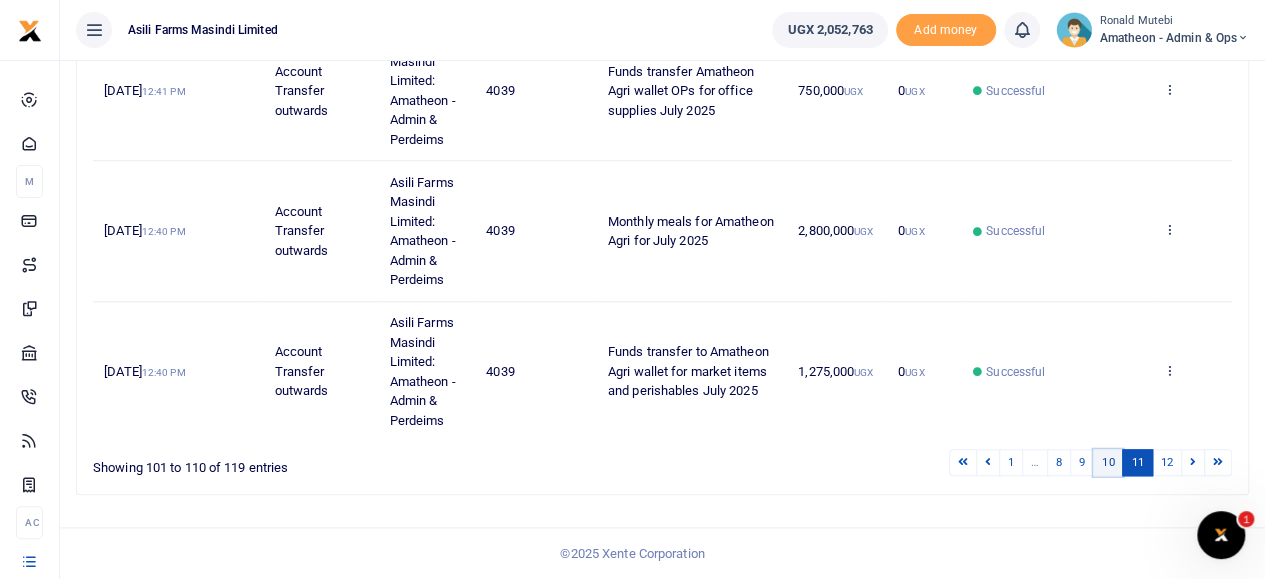 click on "10" at bounding box center [1108, 462] 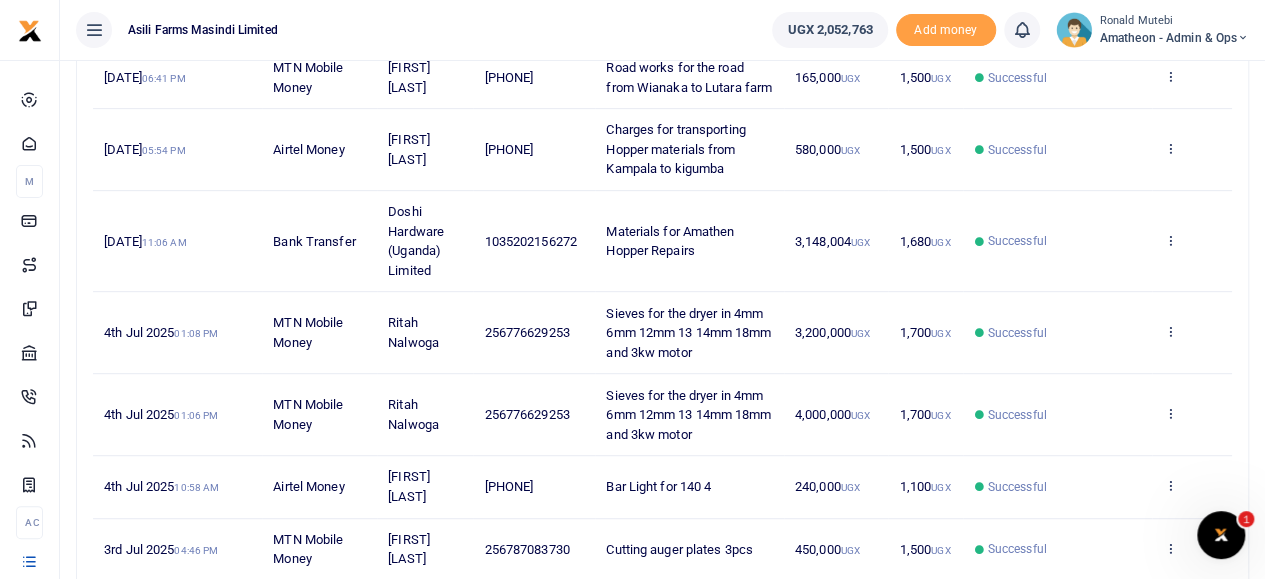 scroll, scrollTop: 364, scrollLeft: 0, axis: vertical 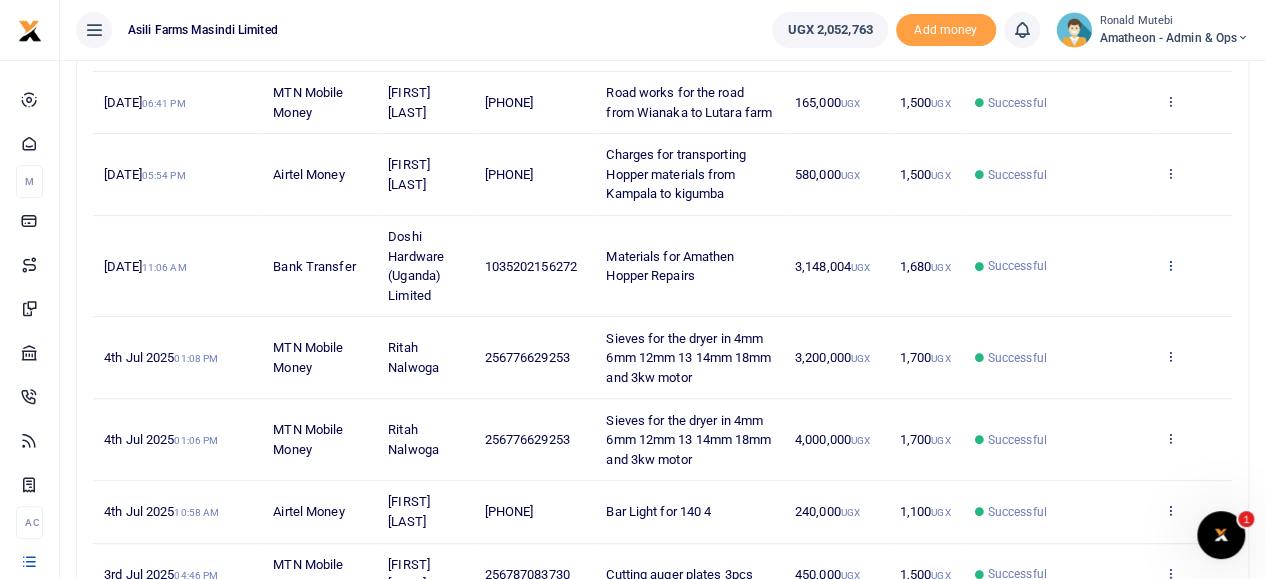 click at bounding box center (1169, 265) 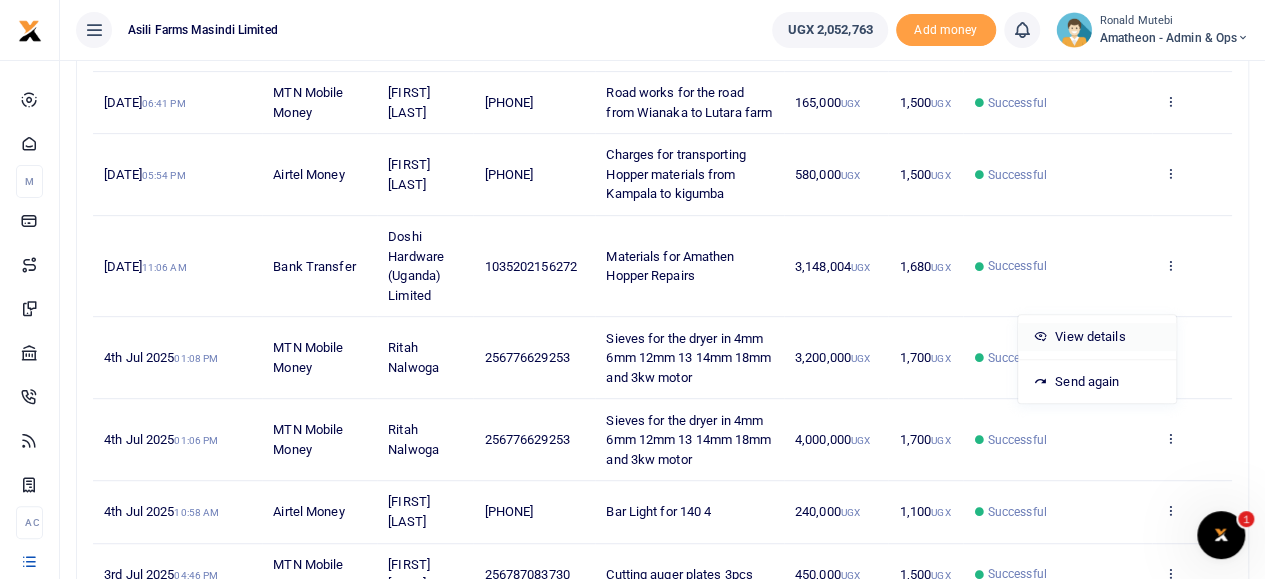 click on "View details" at bounding box center [1097, 337] 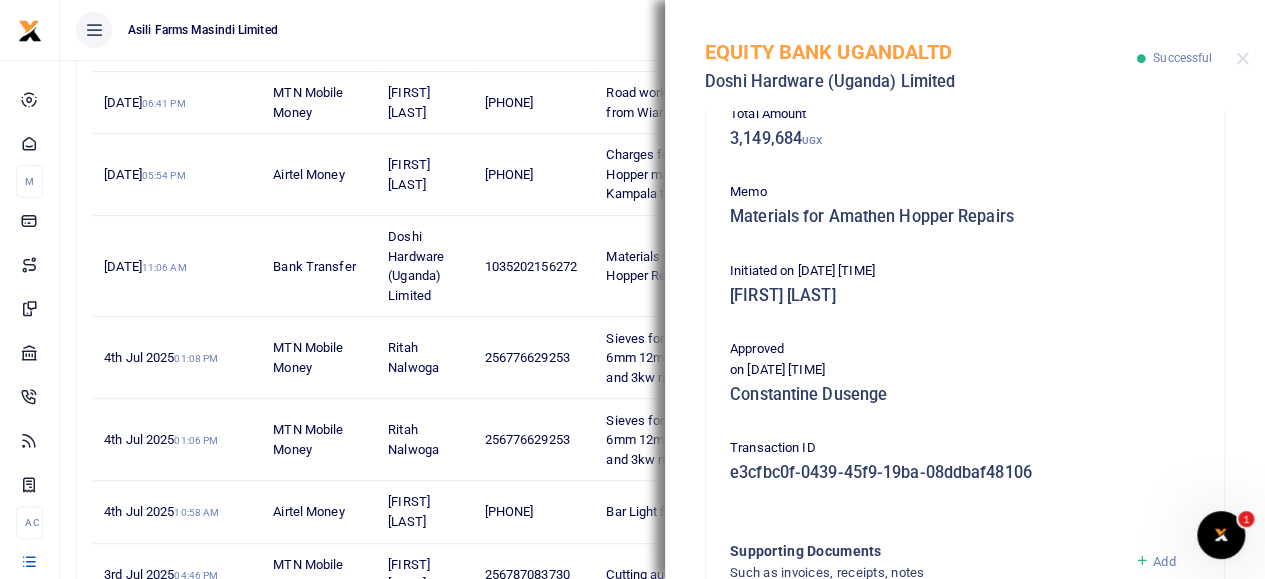 scroll, scrollTop: 568, scrollLeft: 0, axis: vertical 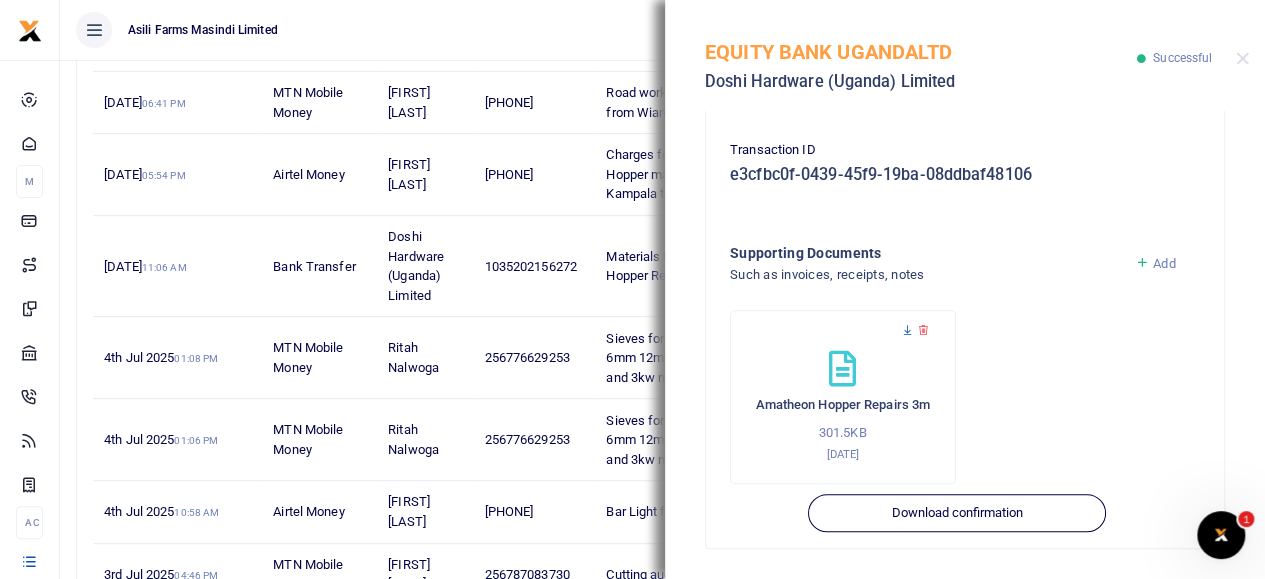 click at bounding box center (907, 330) 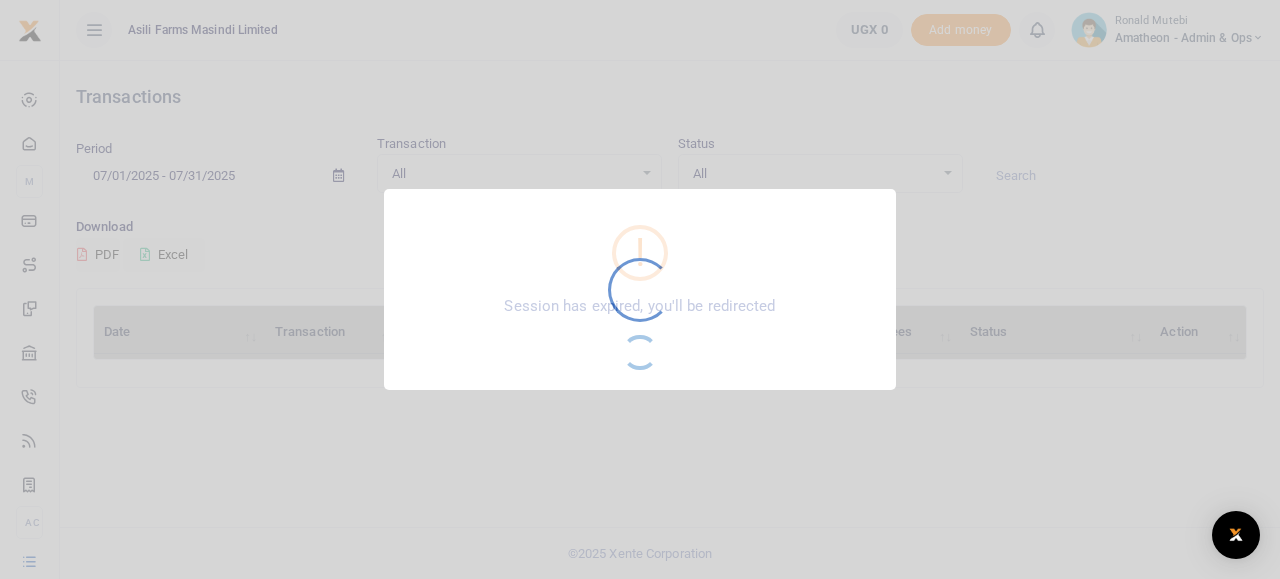 scroll, scrollTop: 0, scrollLeft: 0, axis: both 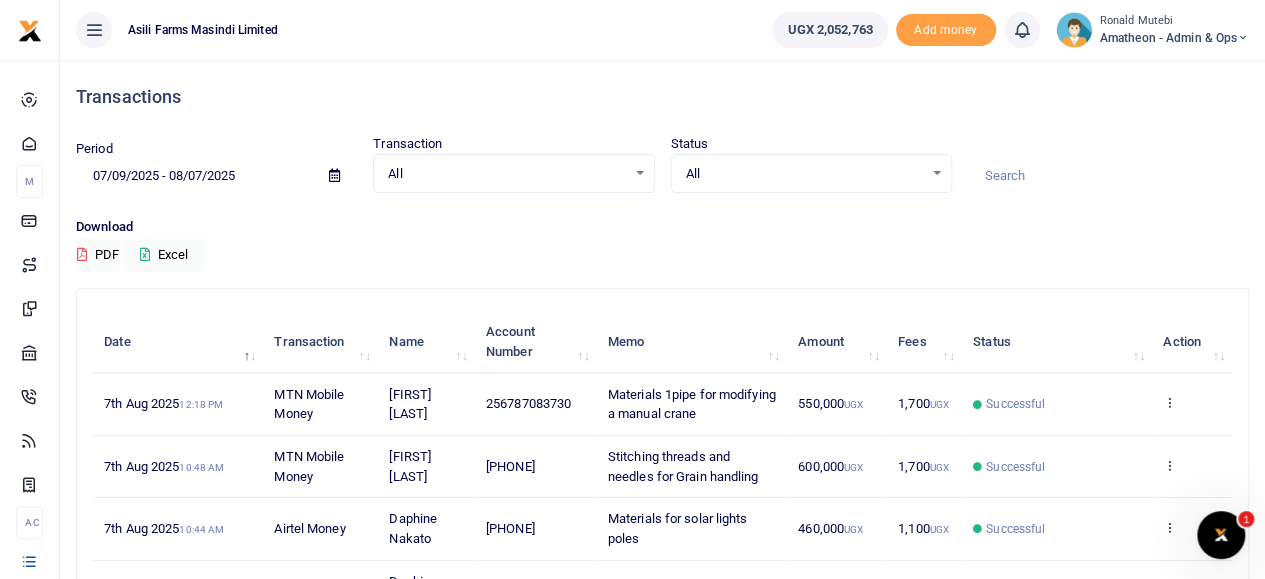 click at bounding box center (334, 175) 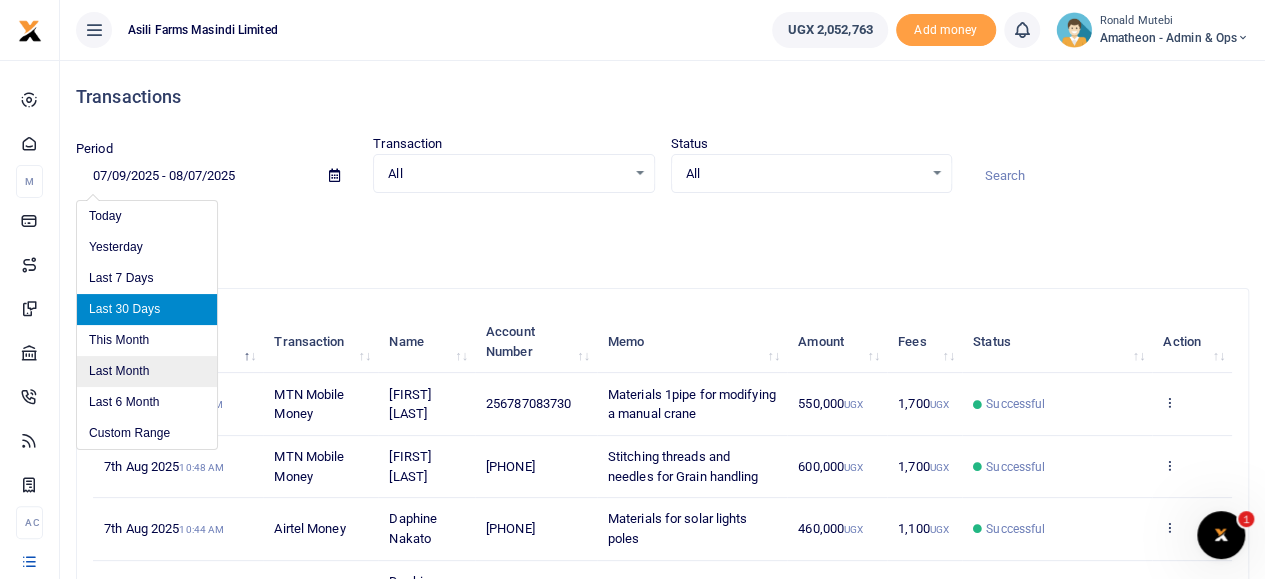 click on "Last Month" at bounding box center (147, 371) 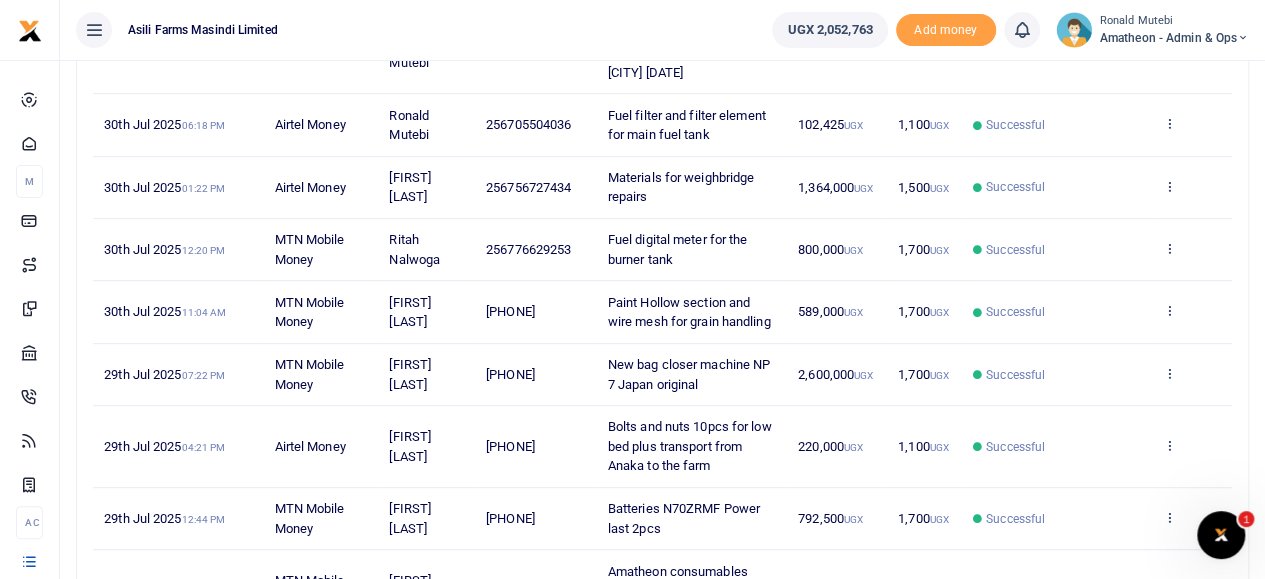 scroll, scrollTop: 627, scrollLeft: 0, axis: vertical 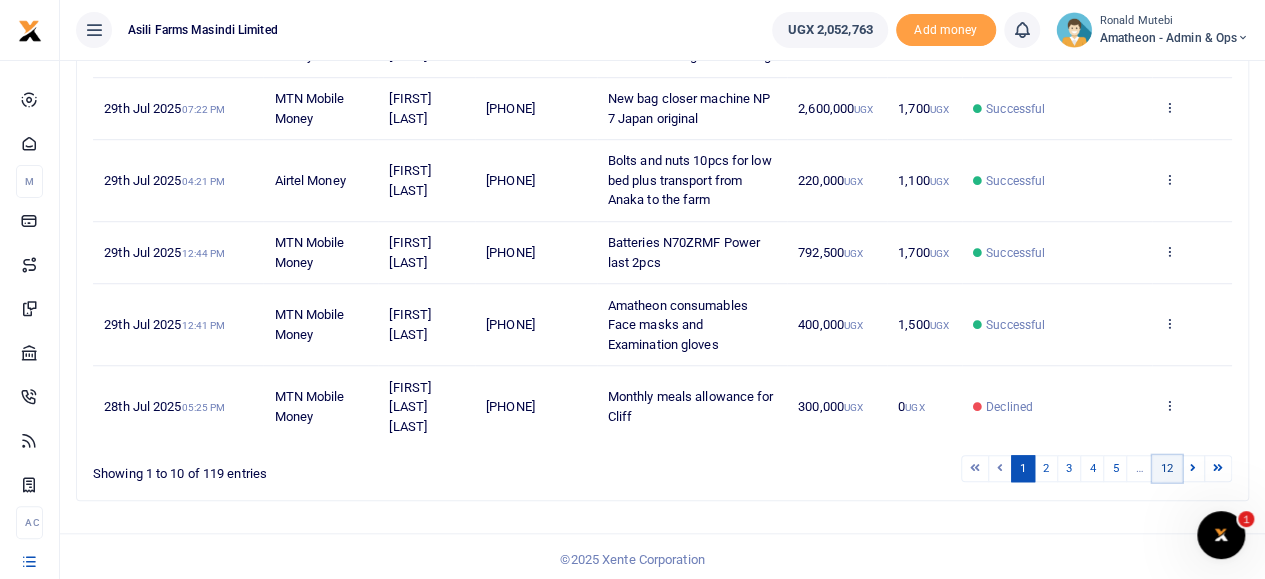click on "12" at bounding box center [1167, 468] 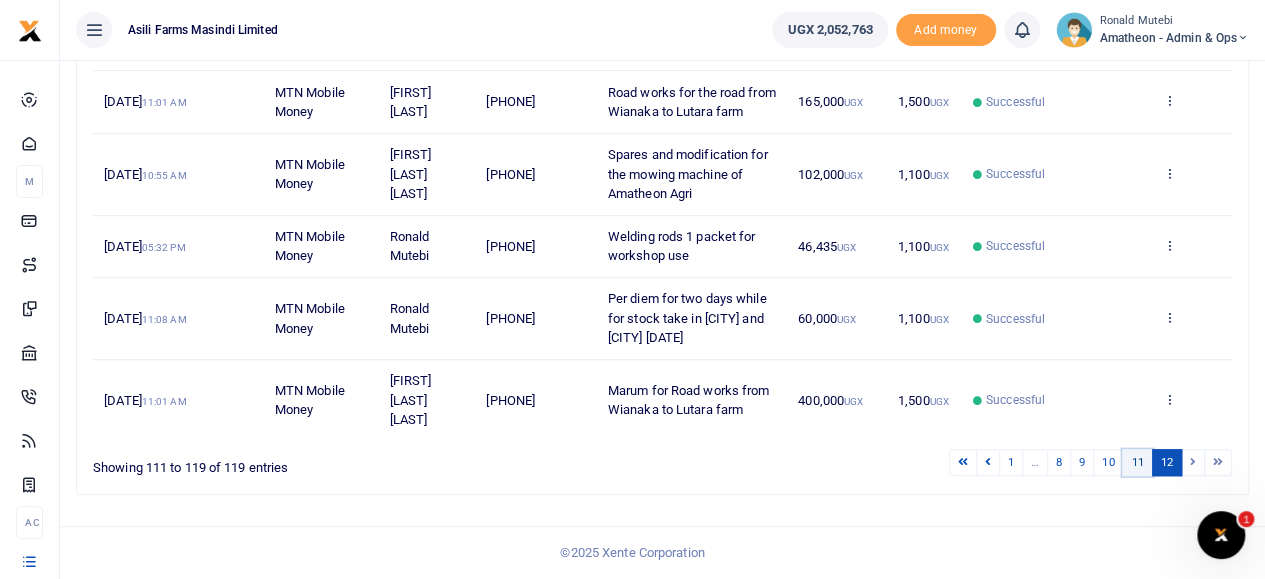 click on "11" at bounding box center [1137, 462] 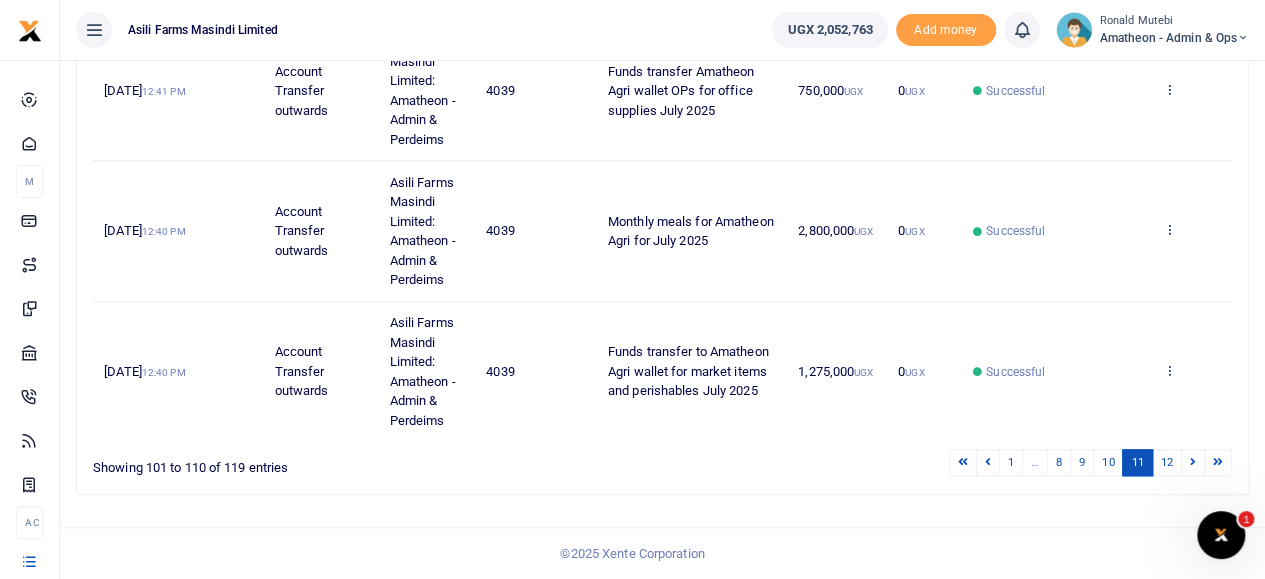 scroll, scrollTop: 842, scrollLeft: 0, axis: vertical 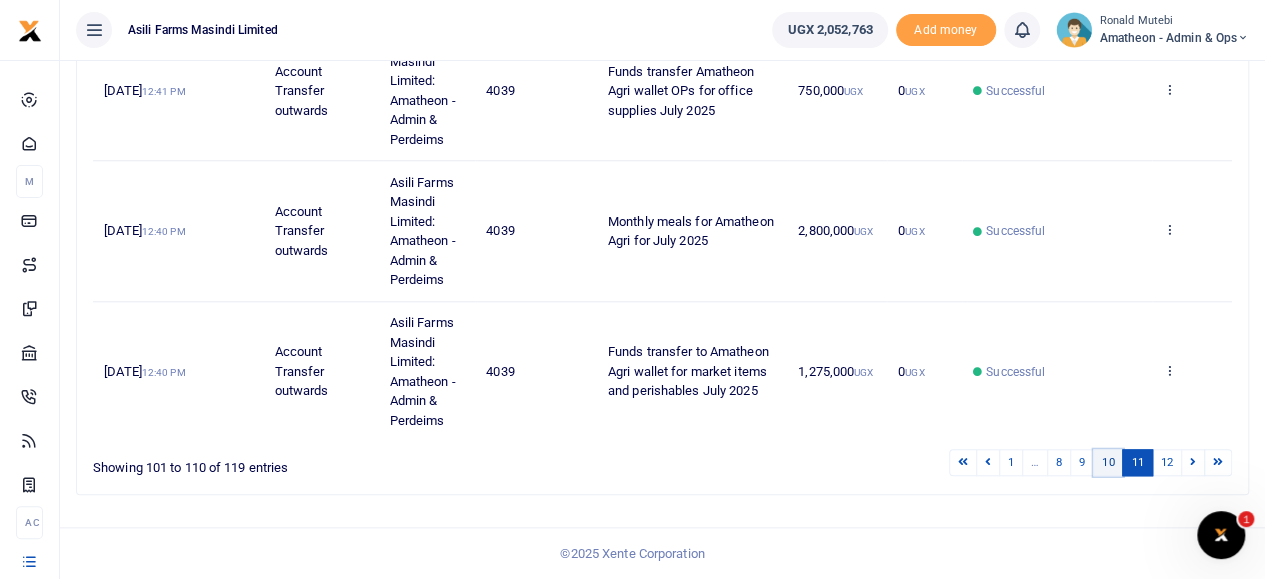 click on "10" at bounding box center (1108, 462) 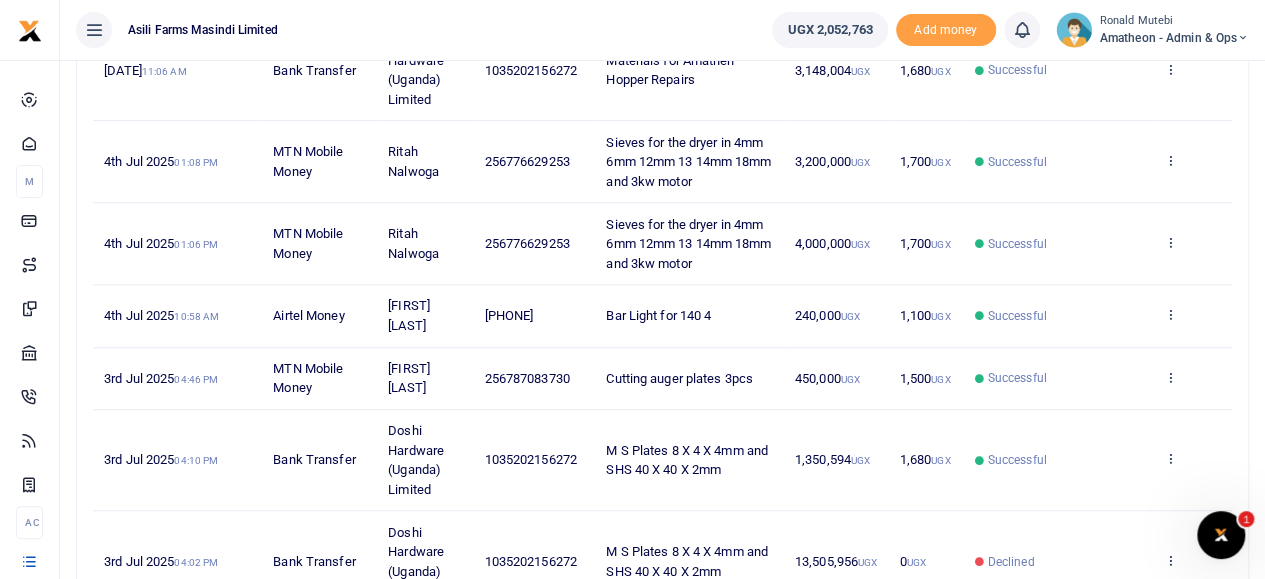 scroll, scrollTop: 464, scrollLeft: 0, axis: vertical 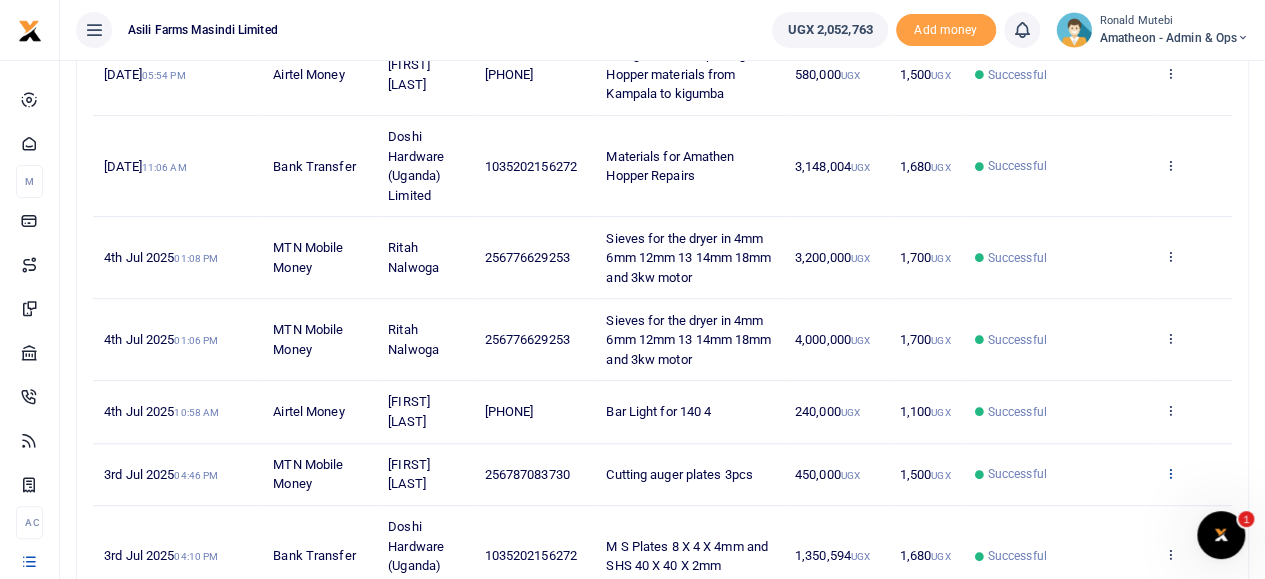 click at bounding box center [1169, 473] 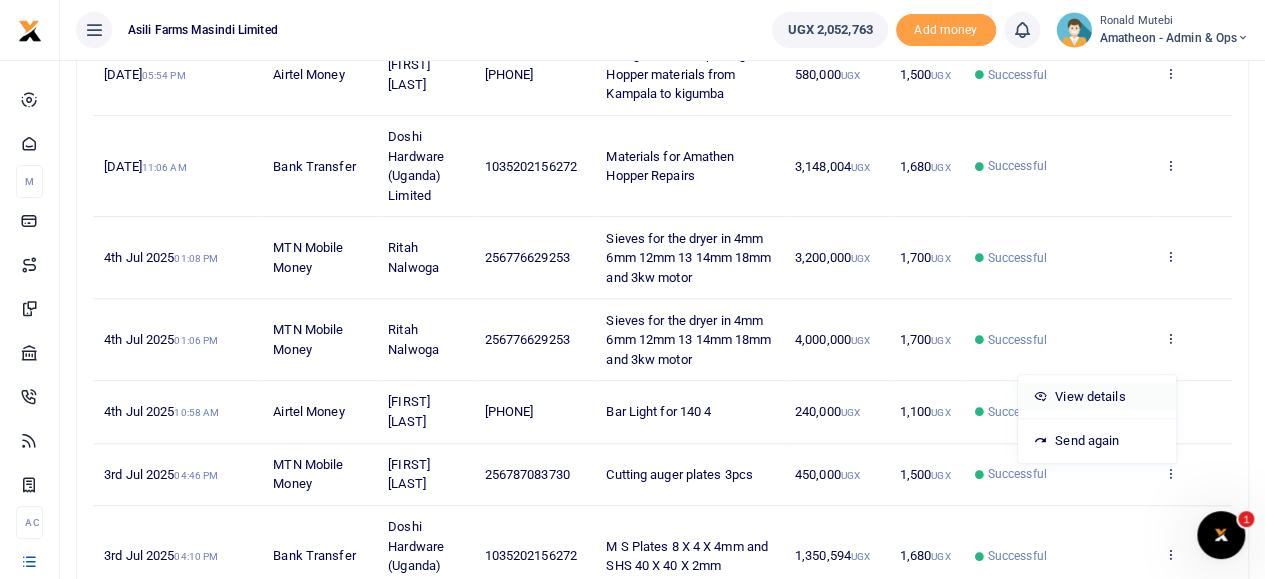 click on "View details" at bounding box center (1097, 397) 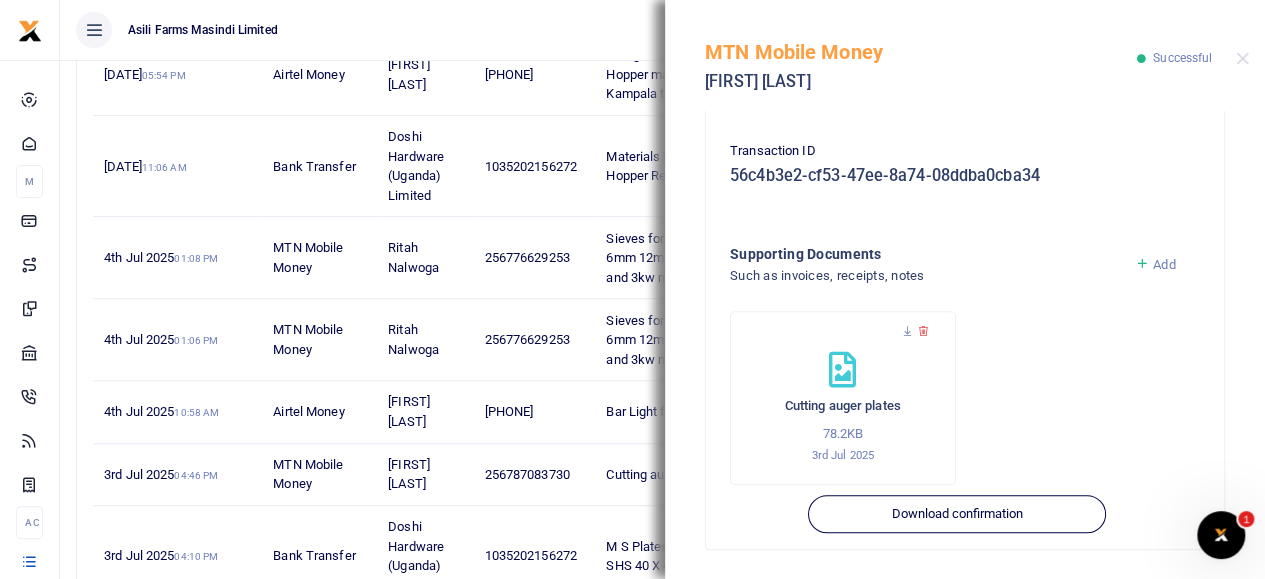 scroll, scrollTop: 568, scrollLeft: 0, axis: vertical 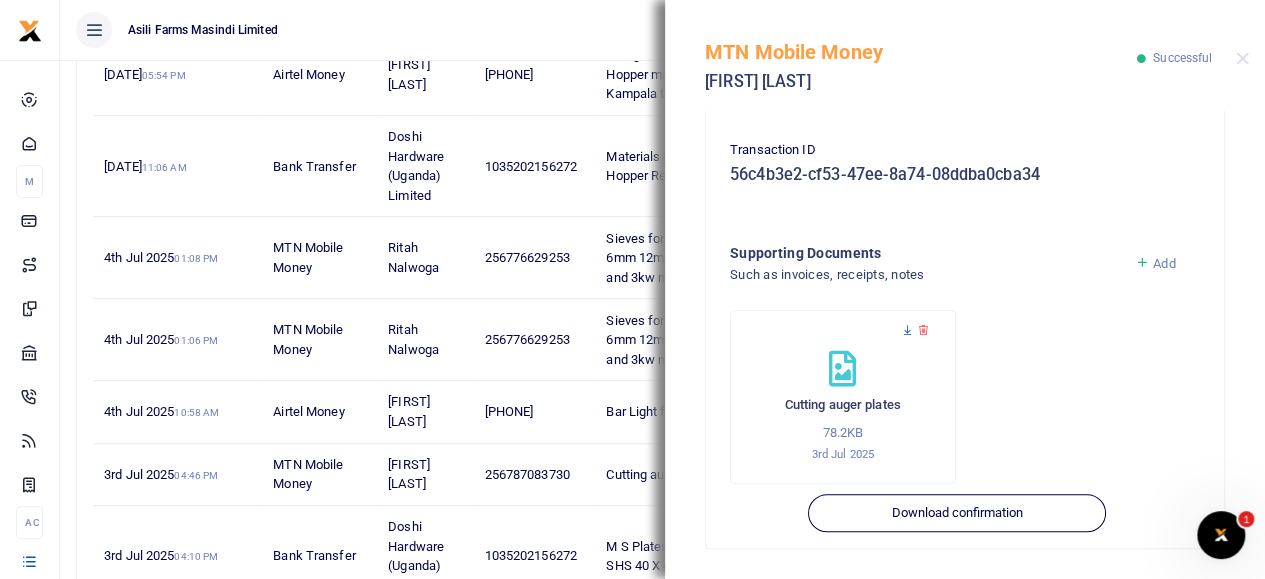 click at bounding box center (907, 330) 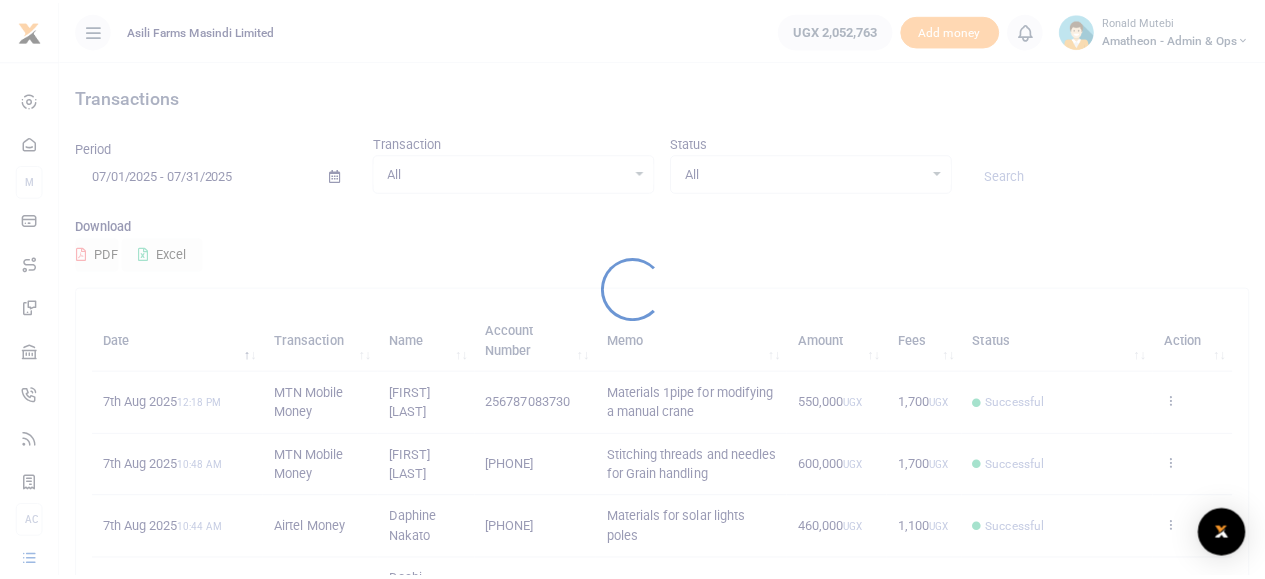 scroll, scrollTop: 0, scrollLeft: 0, axis: both 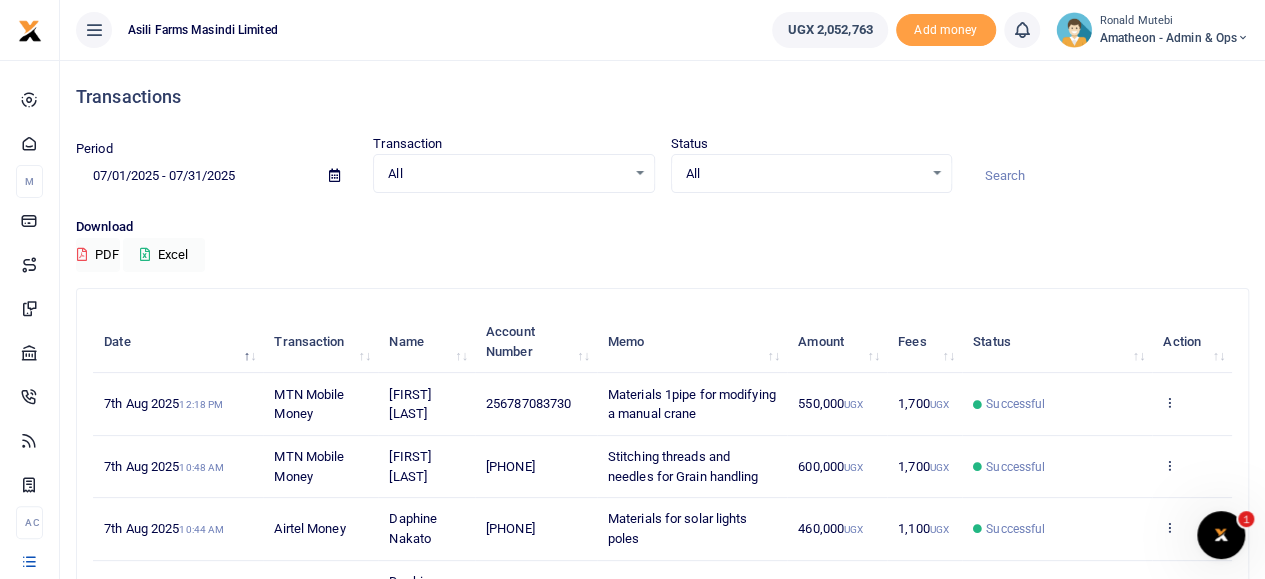 click at bounding box center (334, 175) 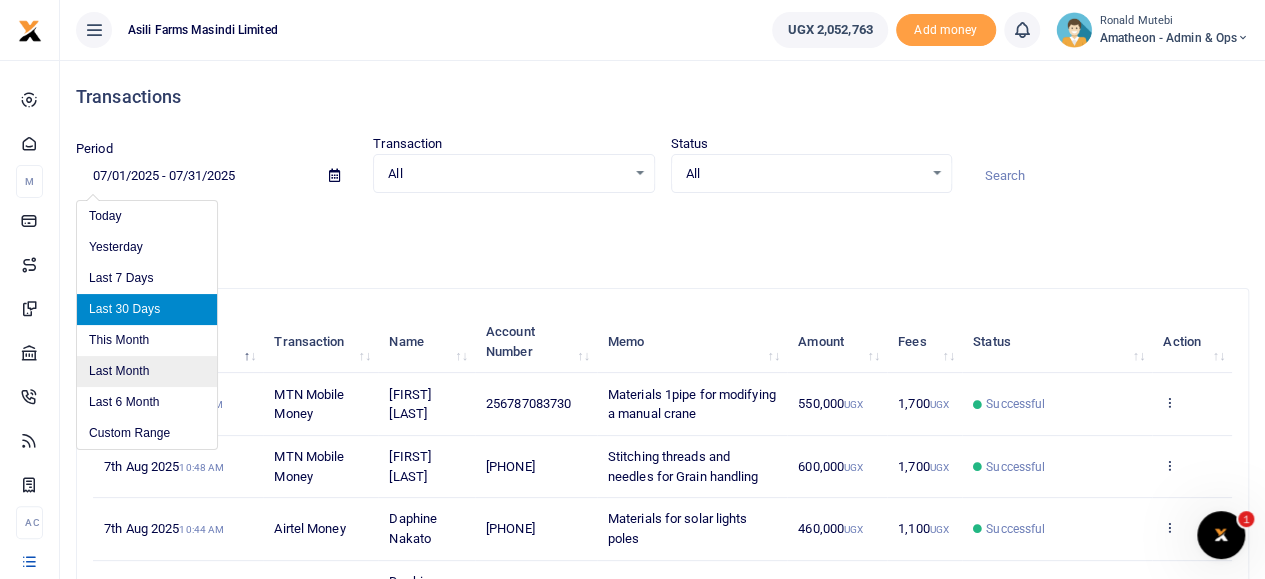 click on "Last Month" at bounding box center [147, 371] 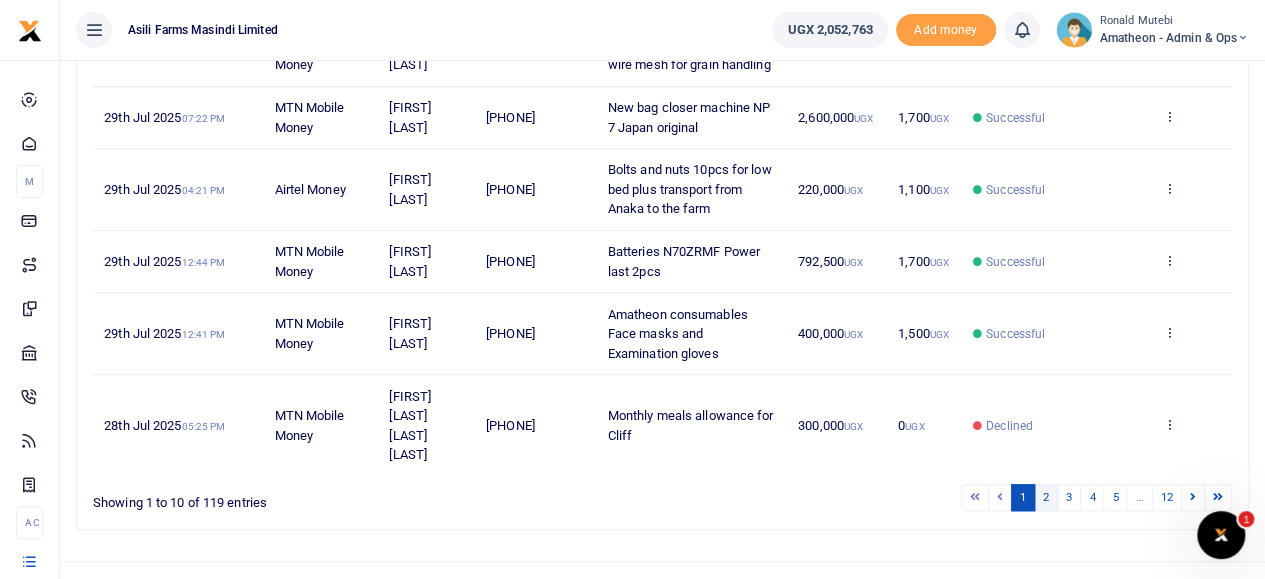 scroll, scrollTop: 627, scrollLeft: 0, axis: vertical 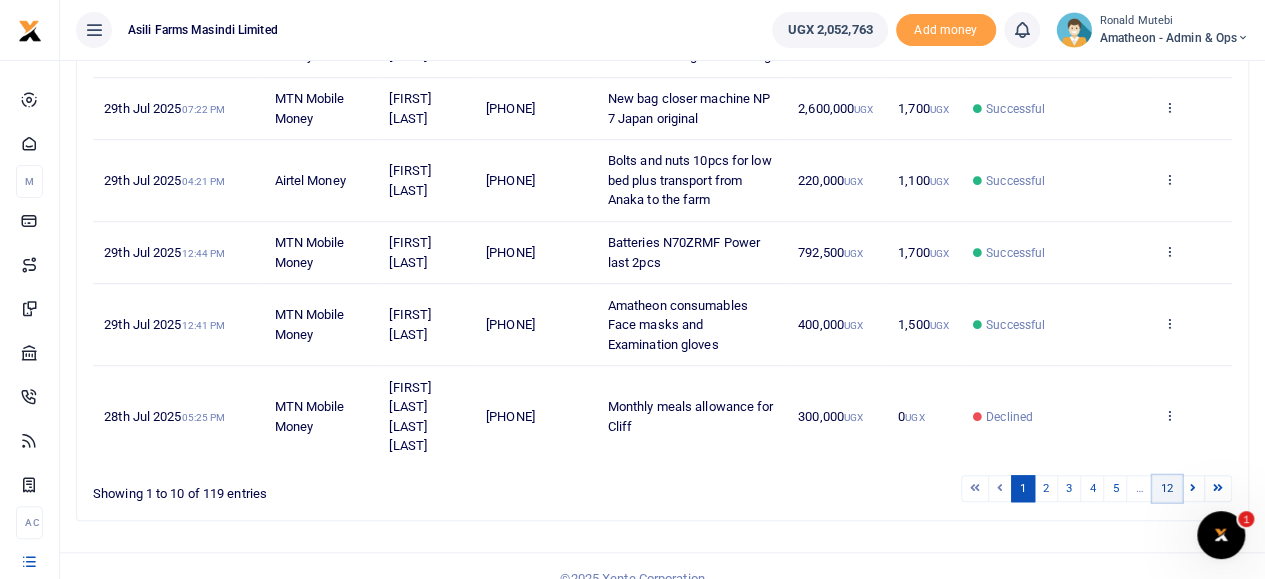 click on "12" at bounding box center (1167, 488) 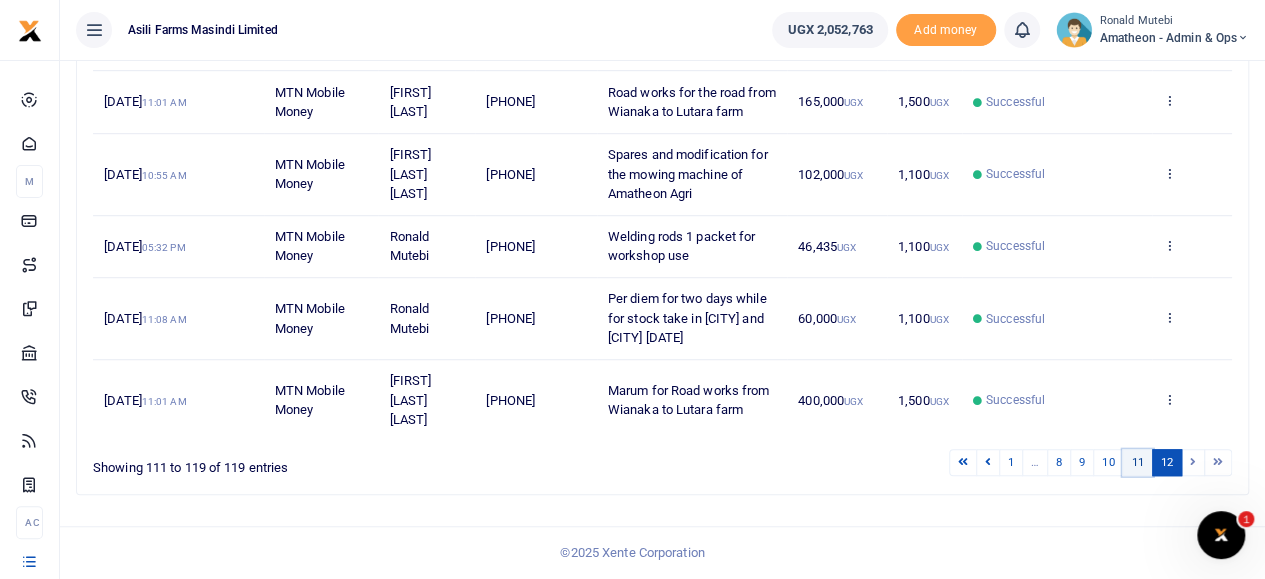 click on "11" at bounding box center (1137, 462) 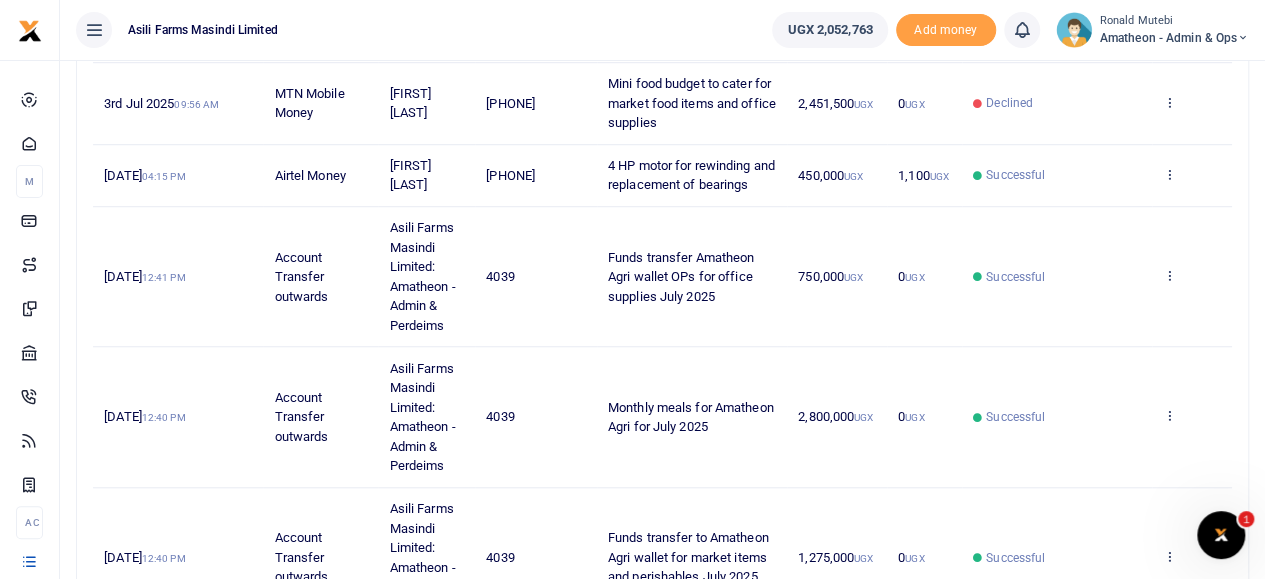 scroll, scrollTop: 842, scrollLeft: 0, axis: vertical 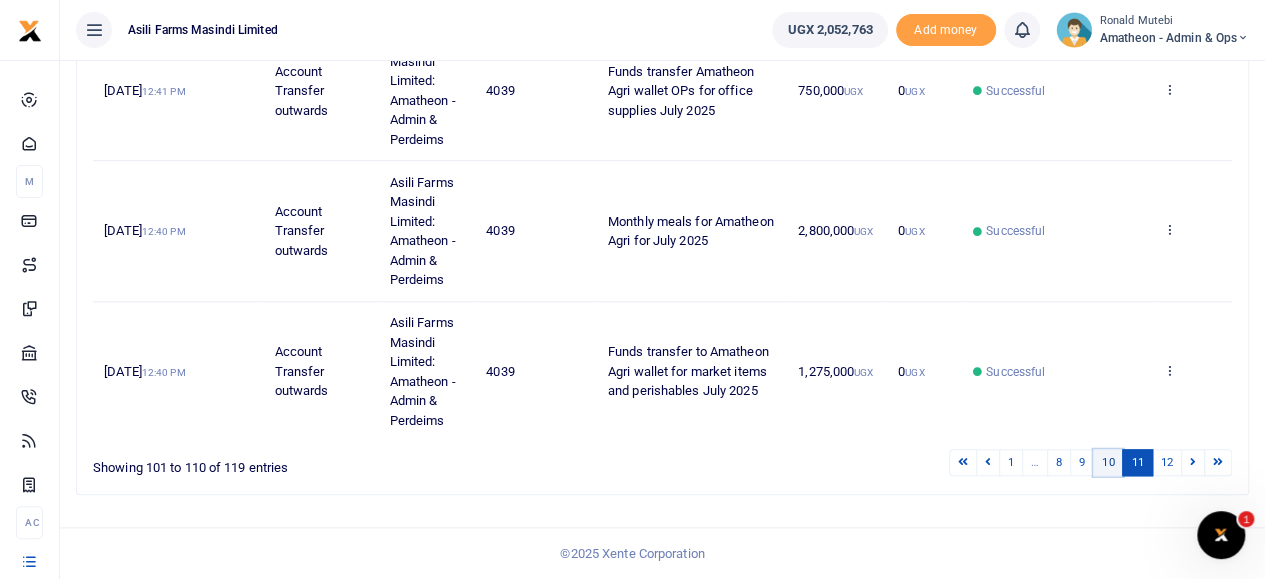 click on "10" at bounding box center (1108, 462) 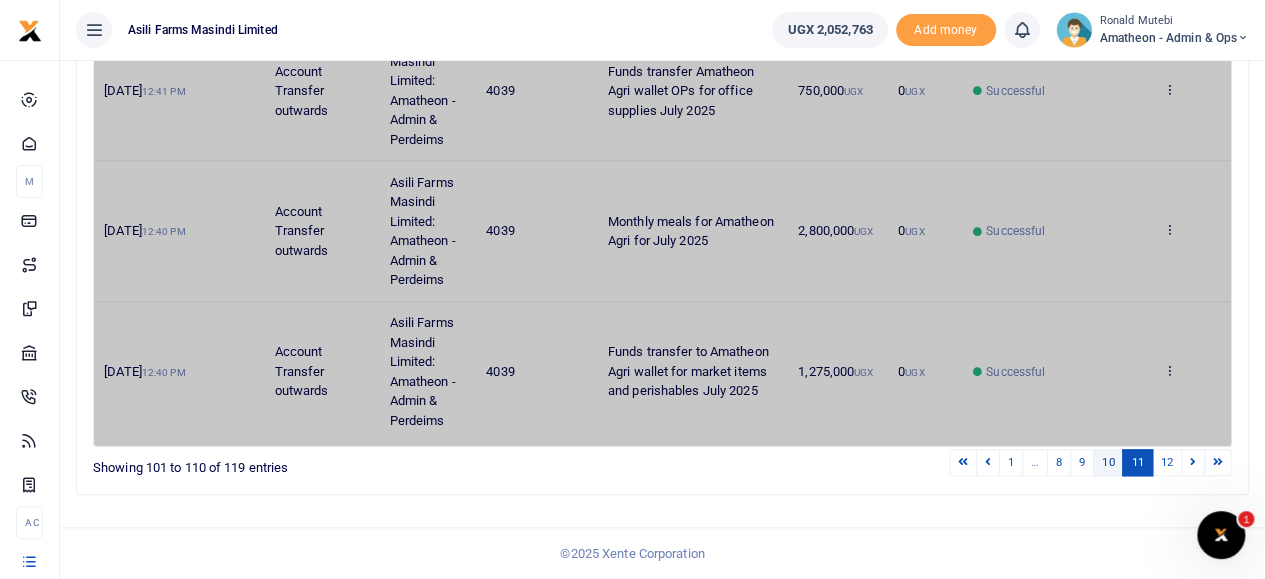 scroll, scrollTop: 764, scrollLeft: 0, axis: vertical 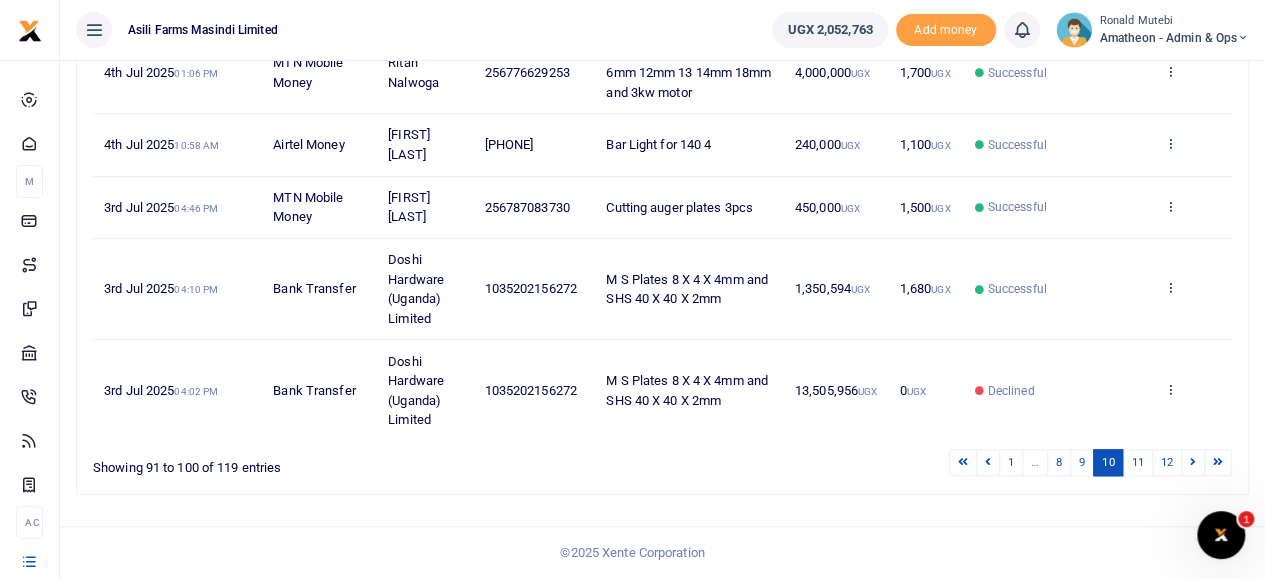 click at bounding box center (1169, 143) 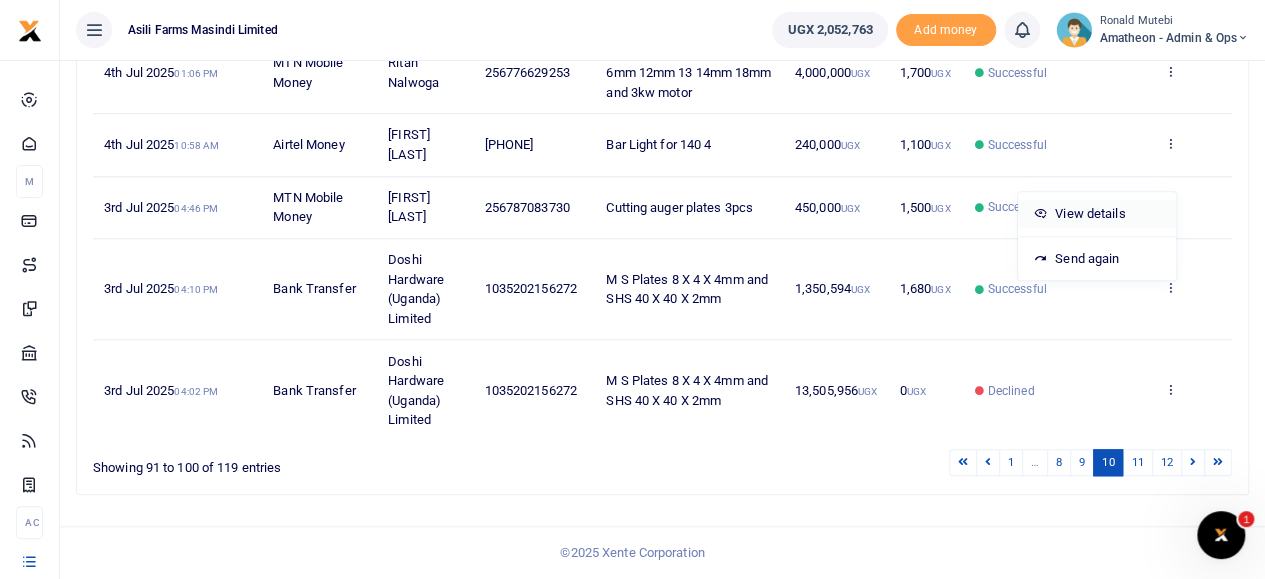 click on "View details" at bounding box center (1097, 214) 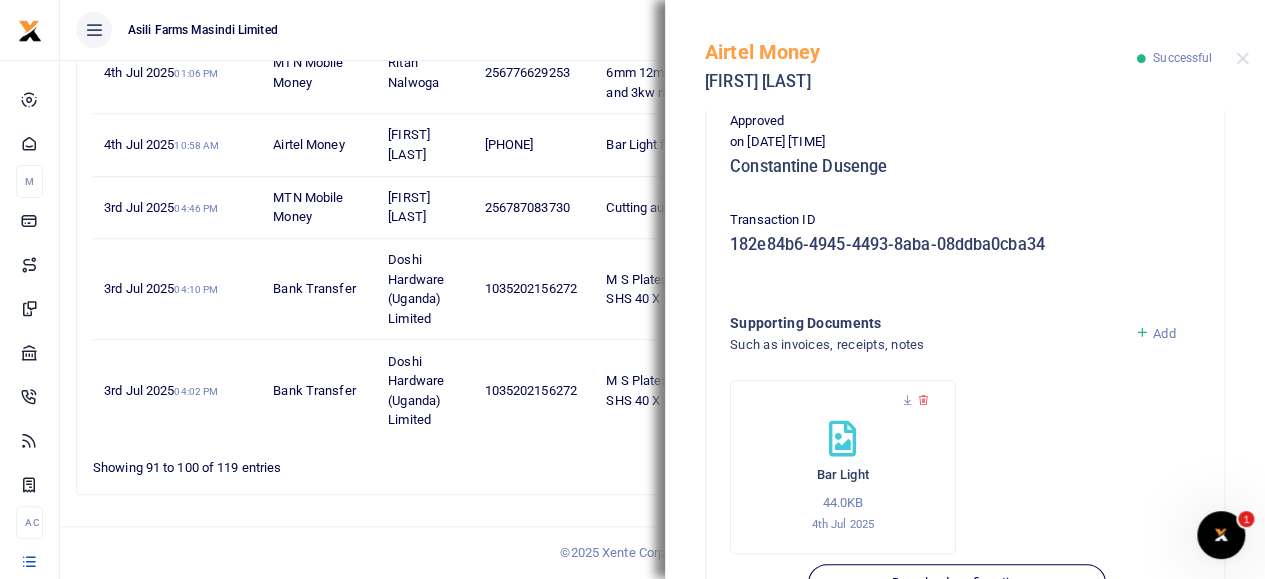 scroll, scrollTop: 500, scrollLeft: 0, axis: vertical 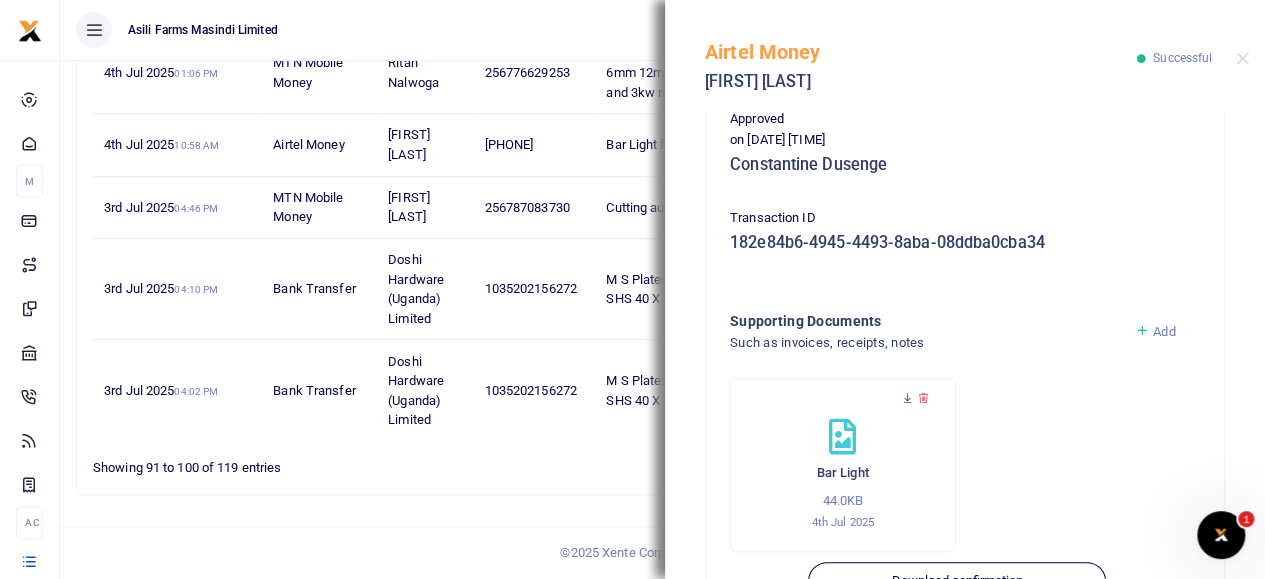 click at bounding box center (907, 398) 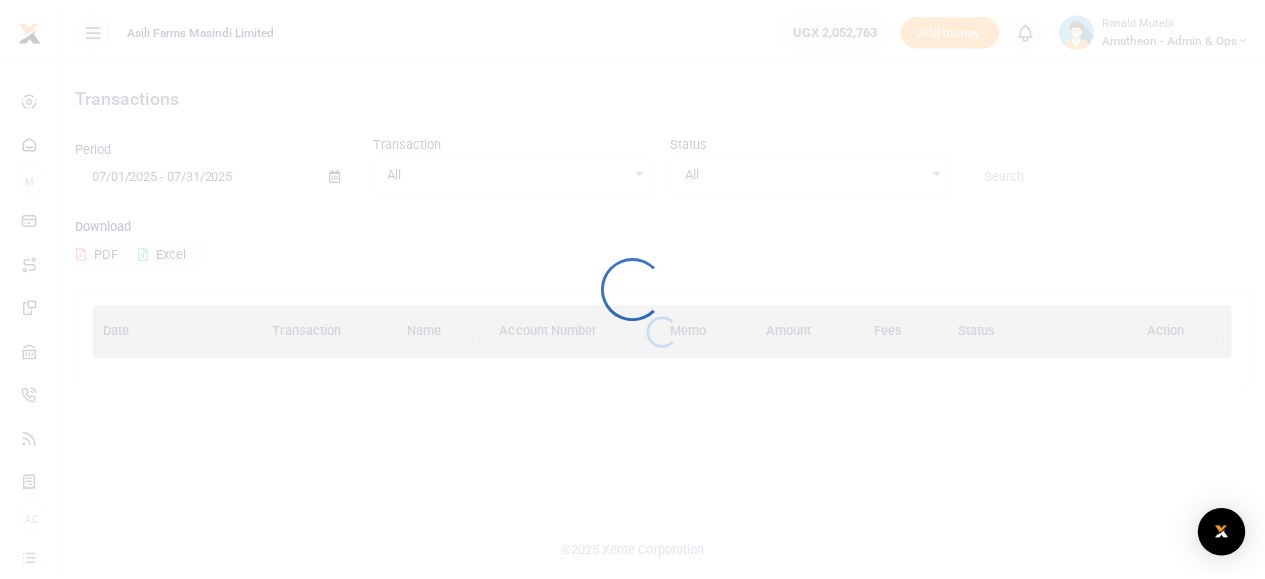 scroll, scrollTop: 0, scrollLeft: 0, axis: both 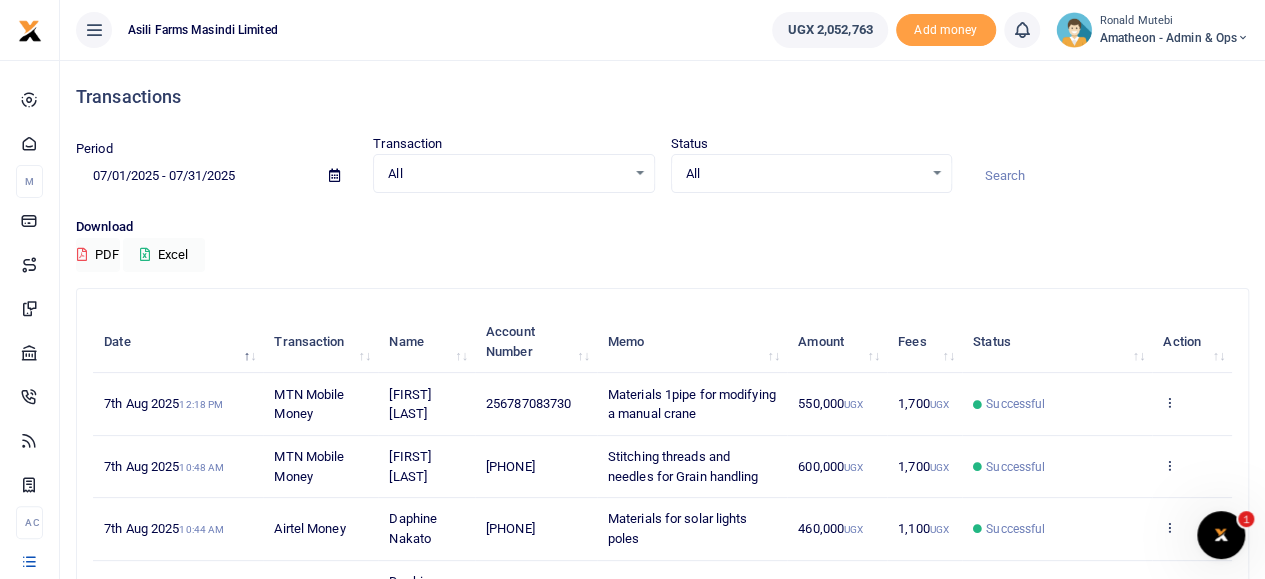 click at bounding box center (334, 175) 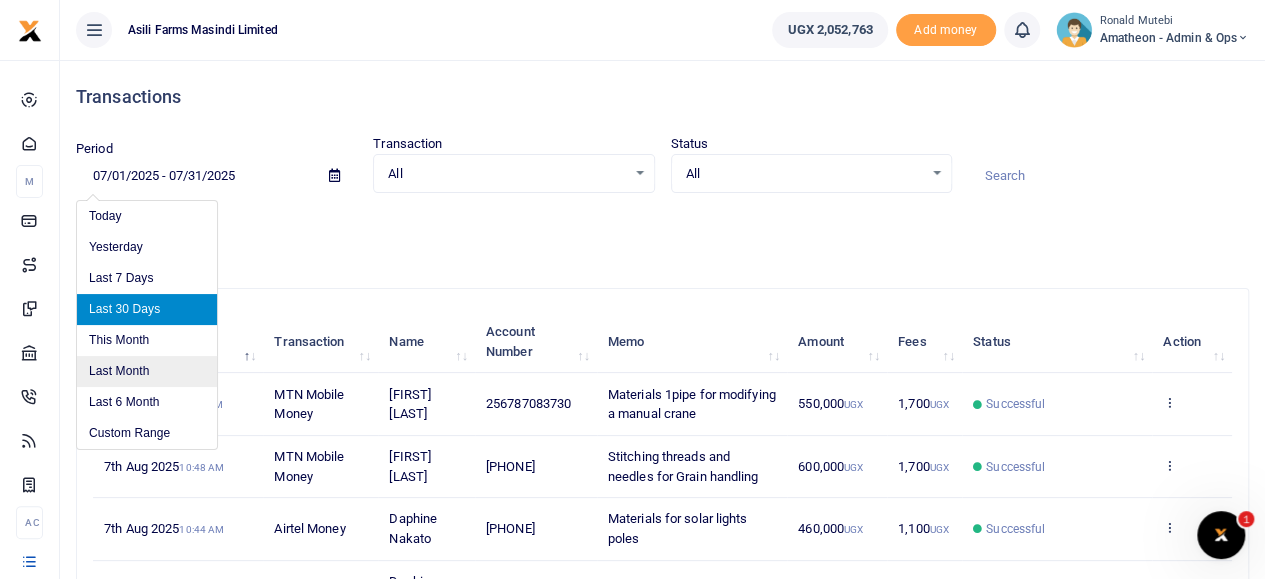 click on "Last Month" at bounding box center (147, 371) 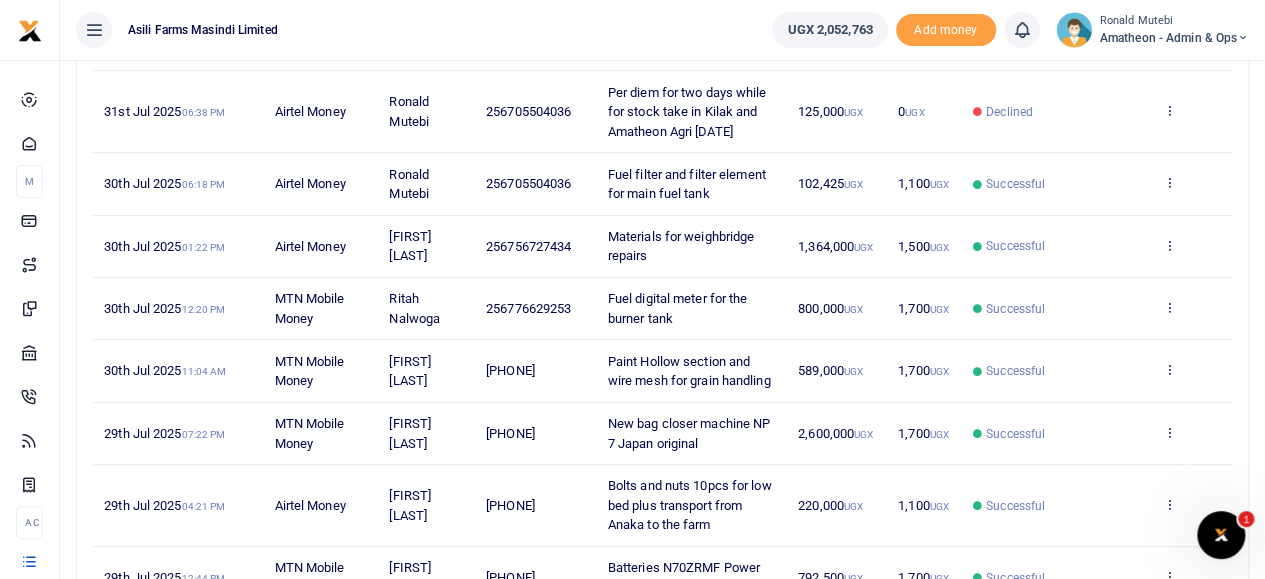 scroll, scrollTop: 627, scrollLeft: 0, axis: vertical 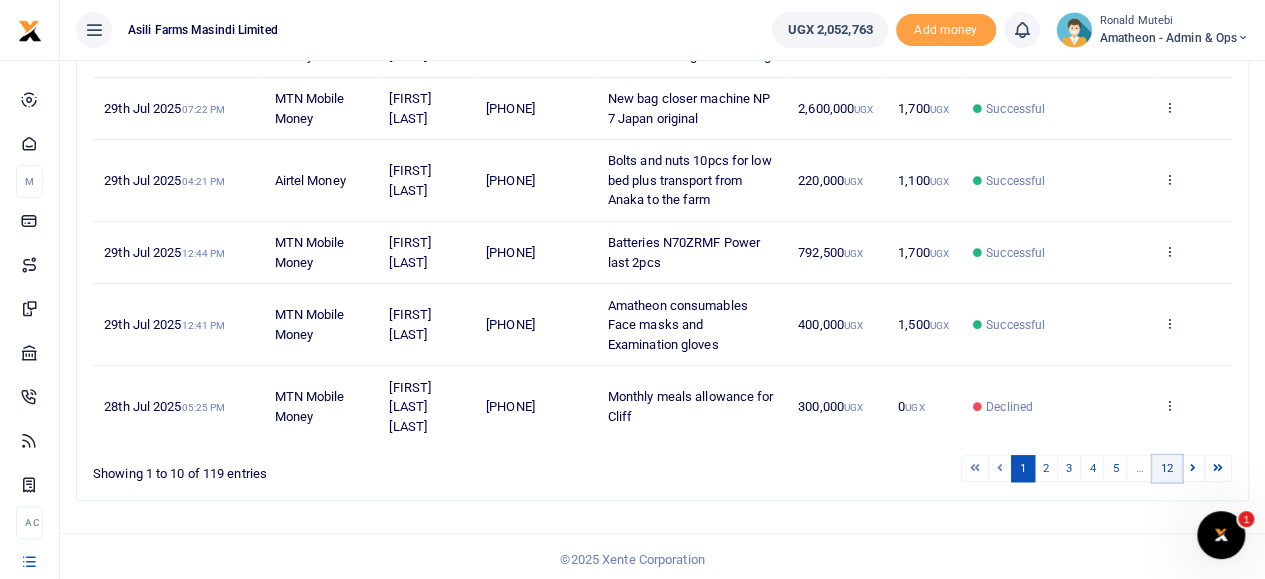 click on "12" at bounding box center (1167, 468) 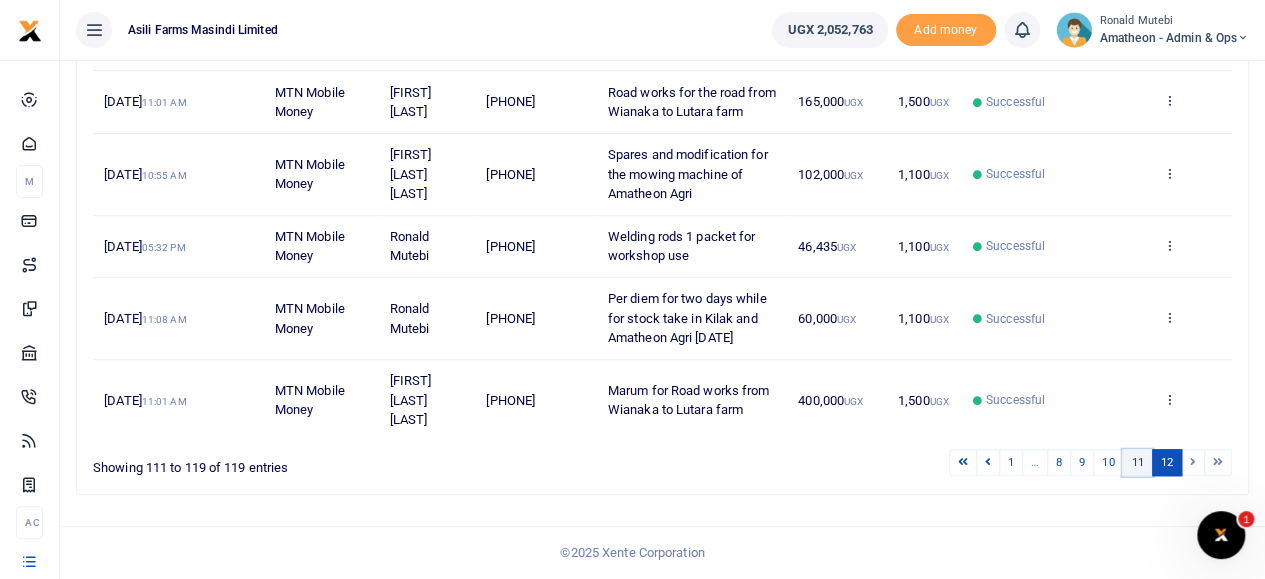 click on "11" at bounding box center [1137, 462] 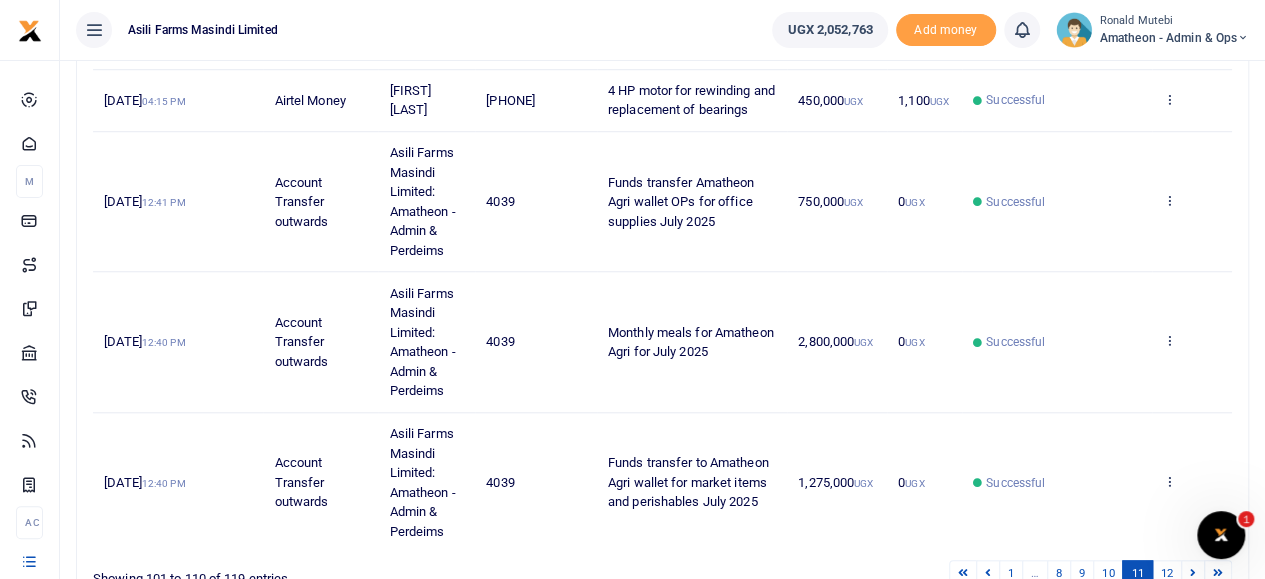 scroll, scrollTop: 842, scrollLeft: 0, axis: vertical 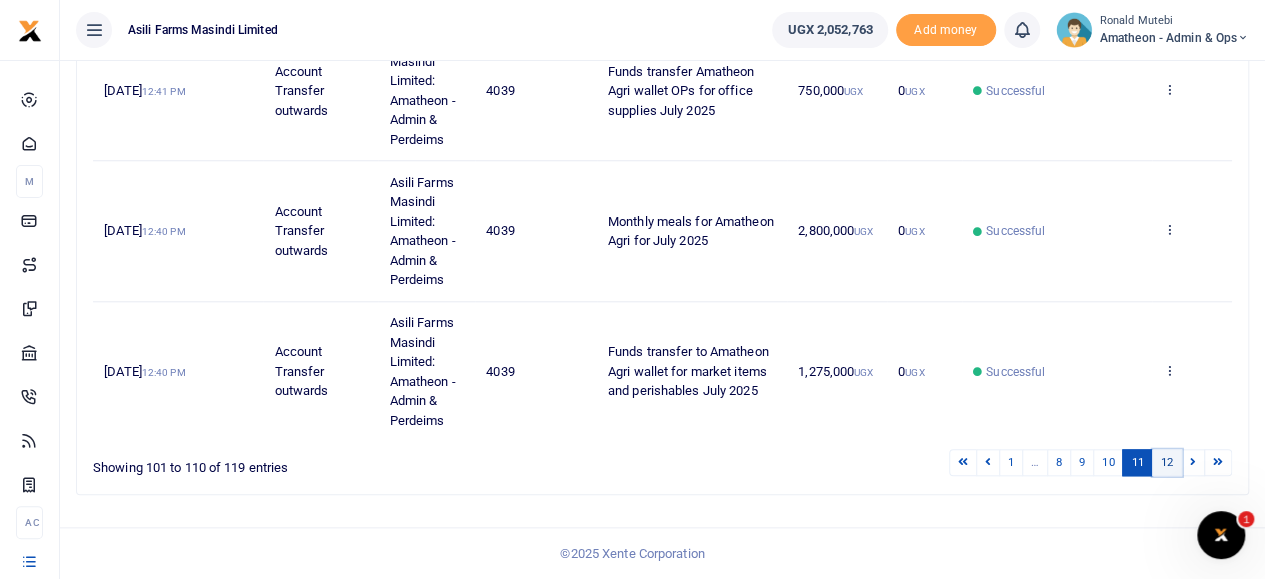 click on "12" at bounding box center [1167, 462] 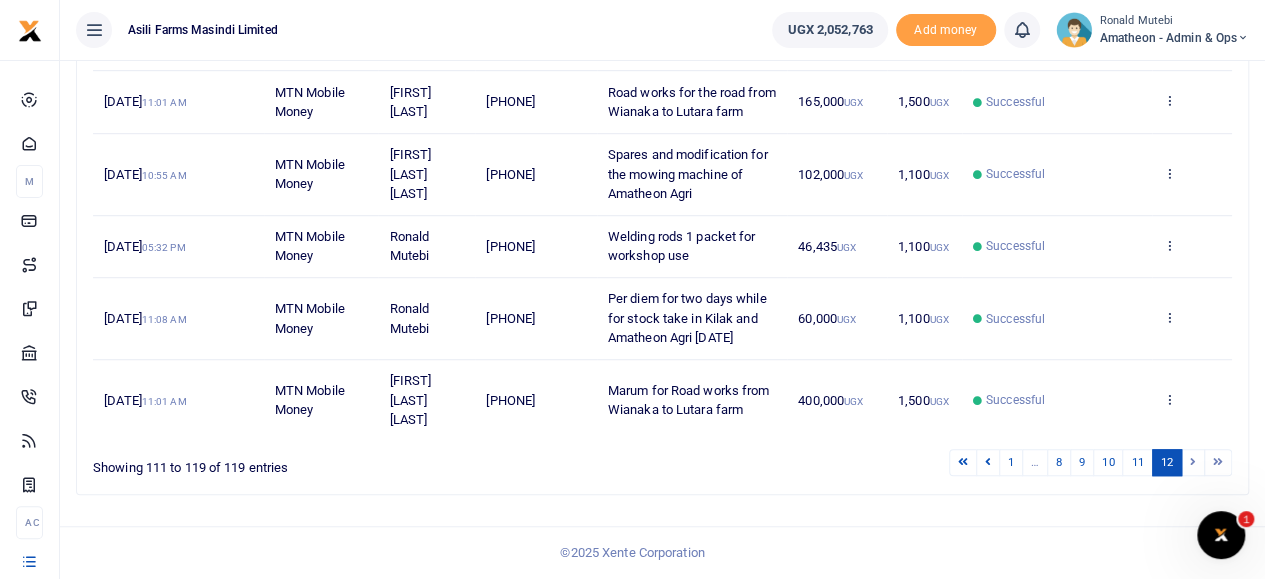 scroll, scrollTop: 643, scrollLeft: 0, axis: vertical 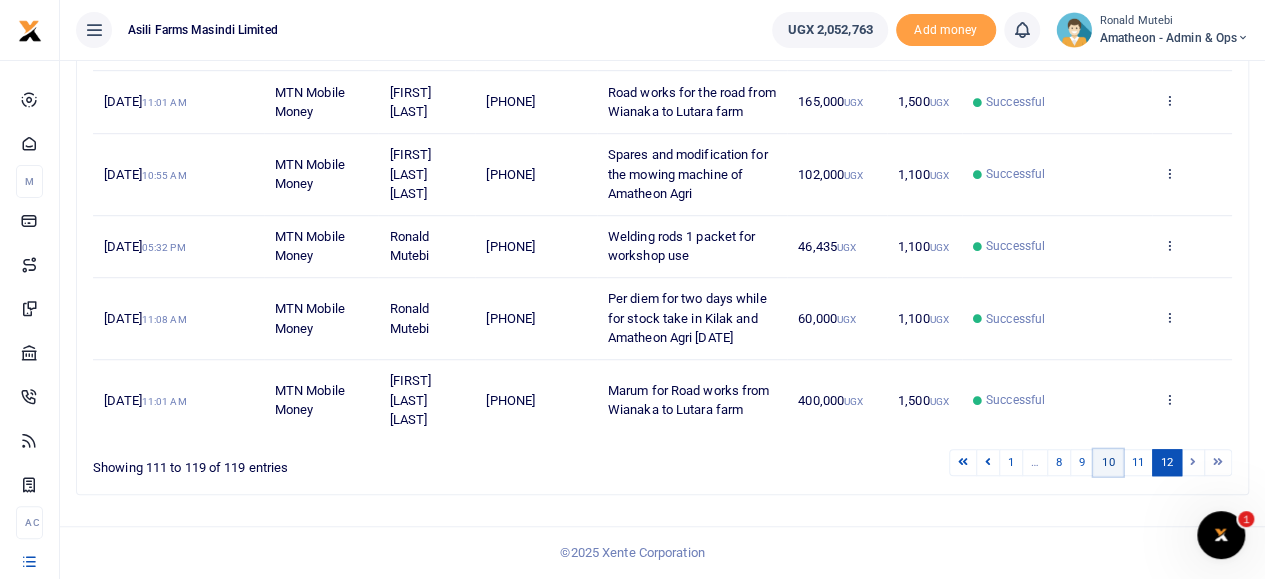 click on "10" at bounding box center [1108, 462] 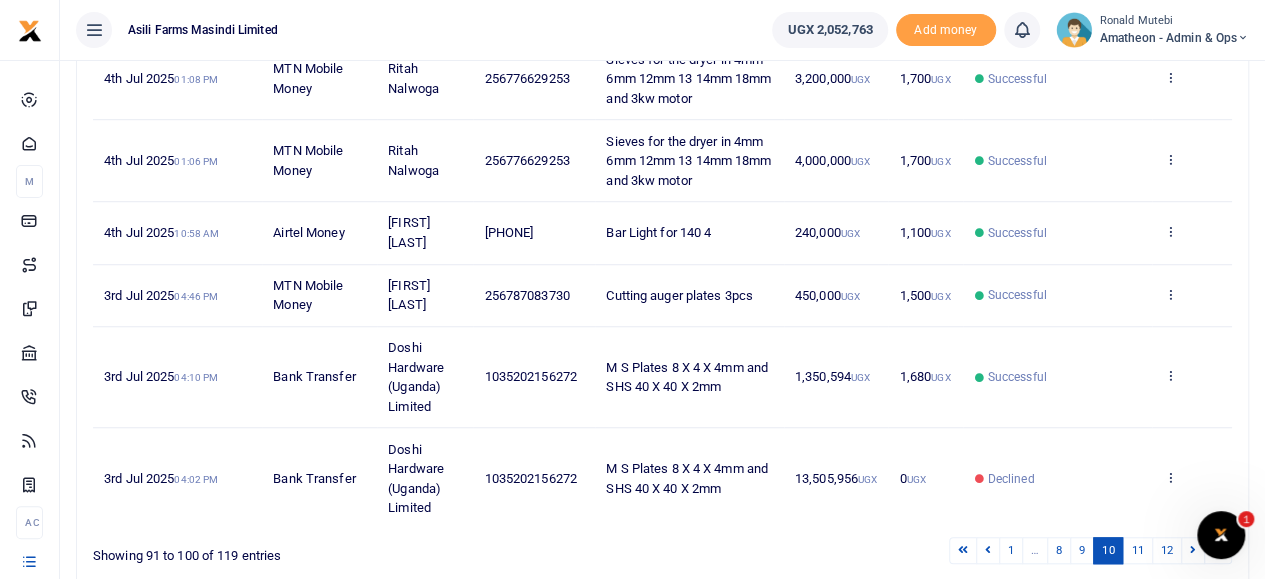 scroll, scrollTop: 661, scrollLeft: 0, axis: vertical 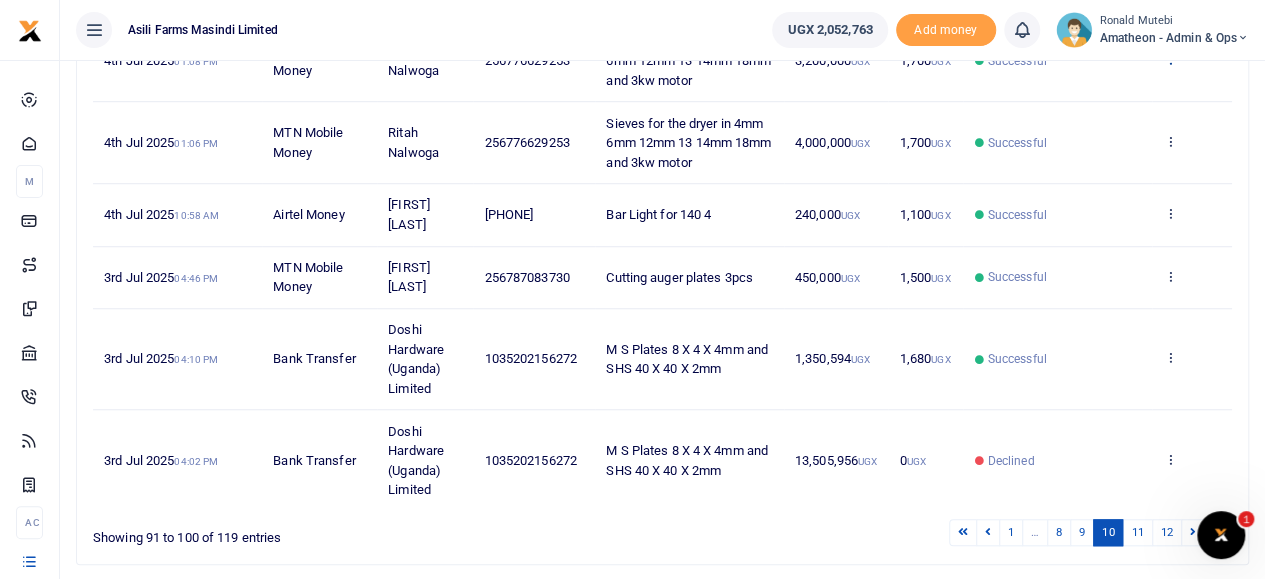 click at bounding box center [1169, 59] 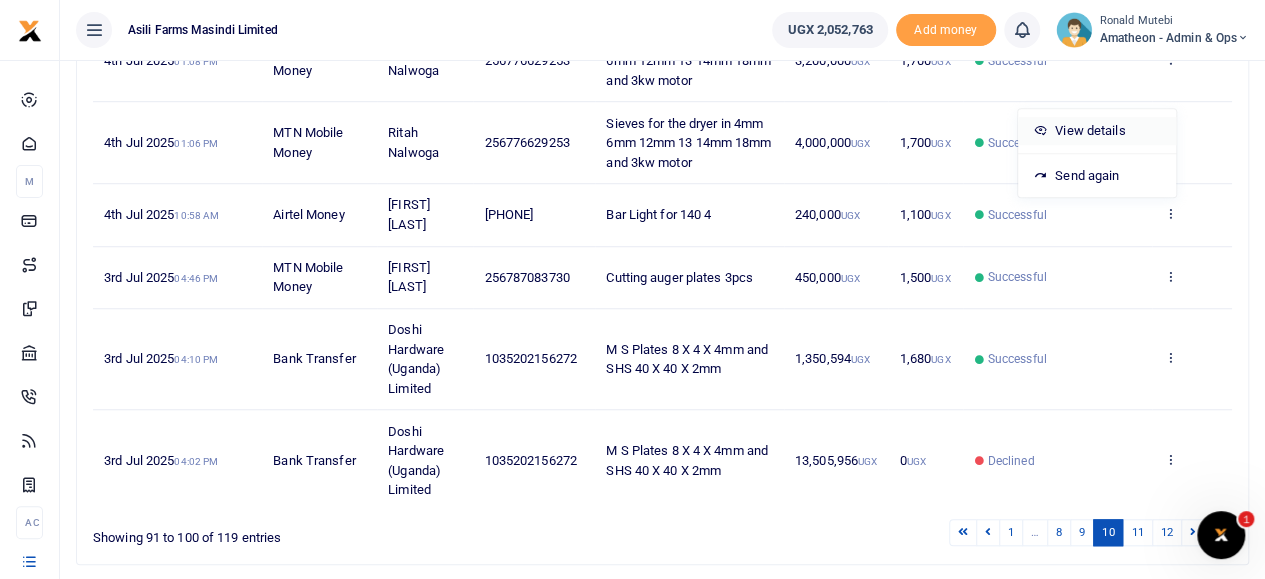click on "View details" at bounding box center (1097, 131) 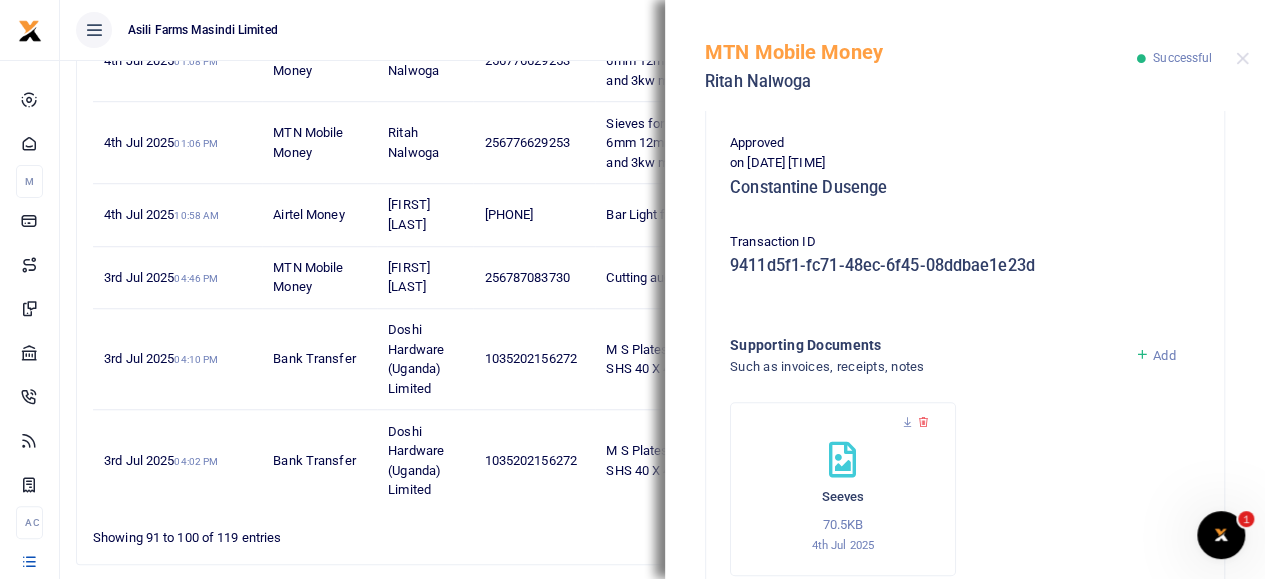 scroll, scrollTop: 500, scrollLeft: 0, axis: vertical 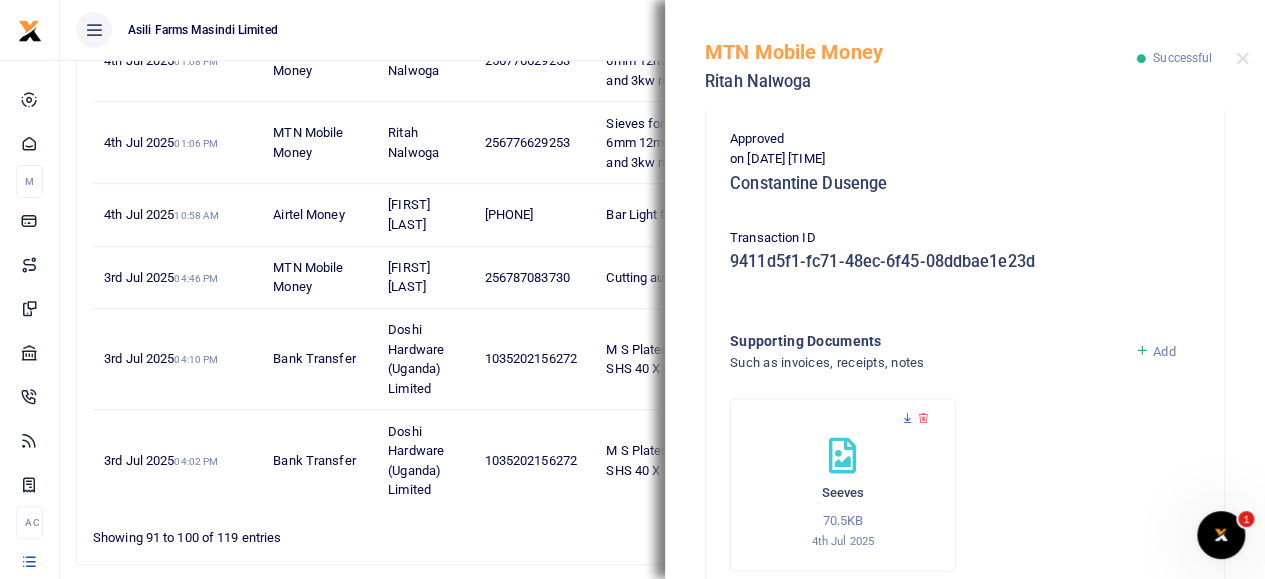 click at bounding box center [907, 418] 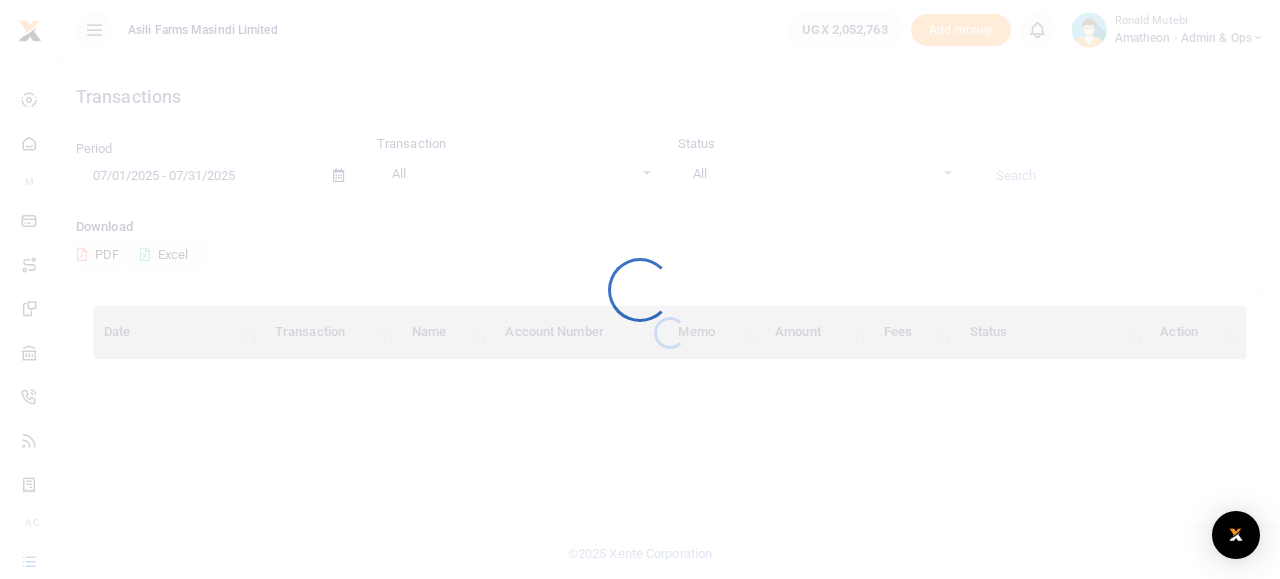 scroll, scrollTop: 0, scrollLeft: 0, axis: both 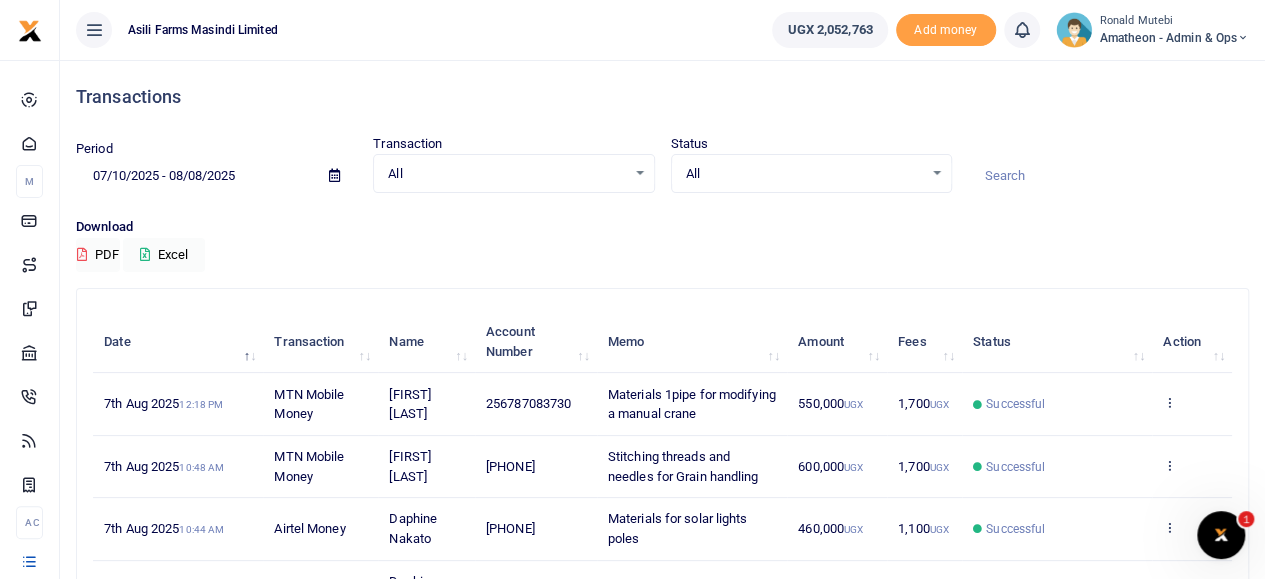 click at bounding box center [334, 175] 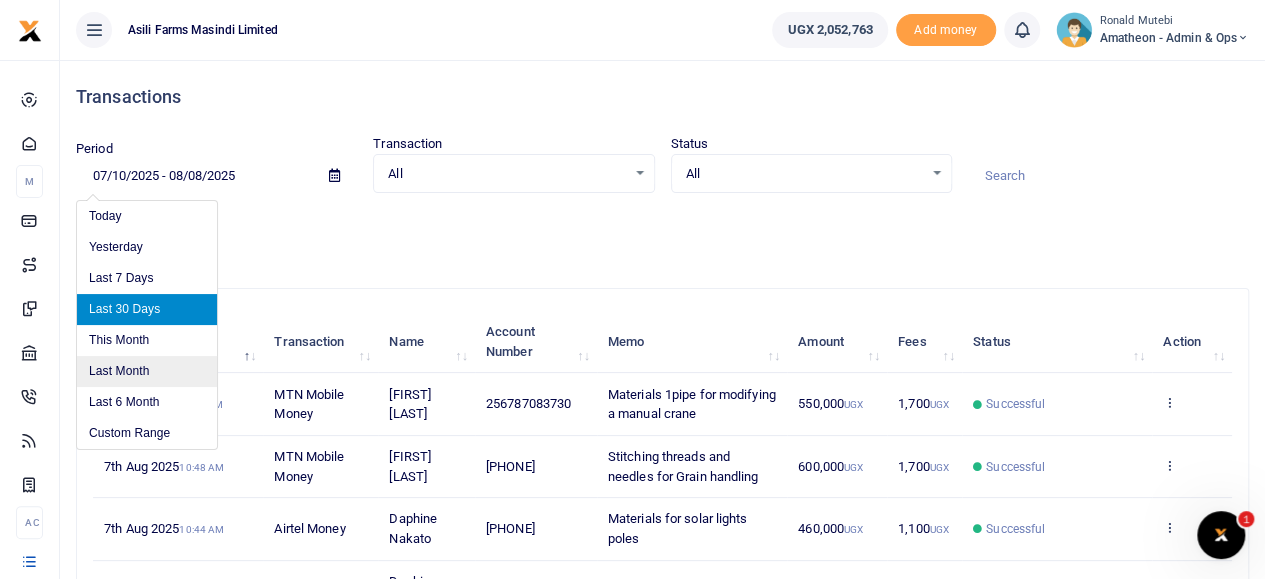 click on "Last Month" at bounding box center (147, 371) 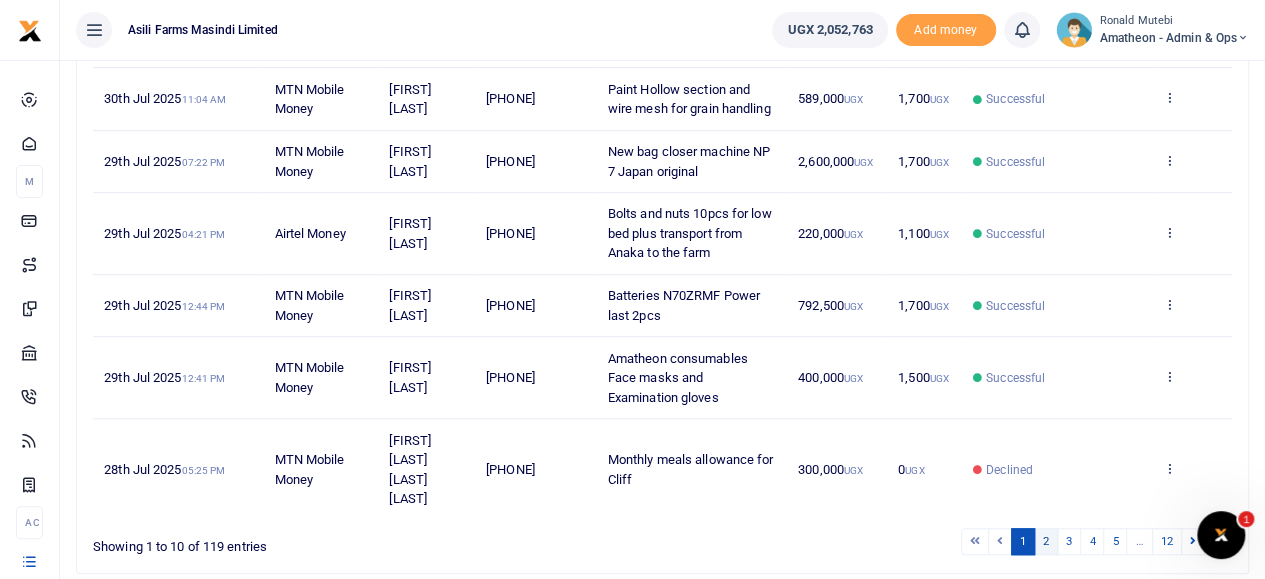 scroll, scrollTop: 627, scrollLeft: 0, axis: vertical 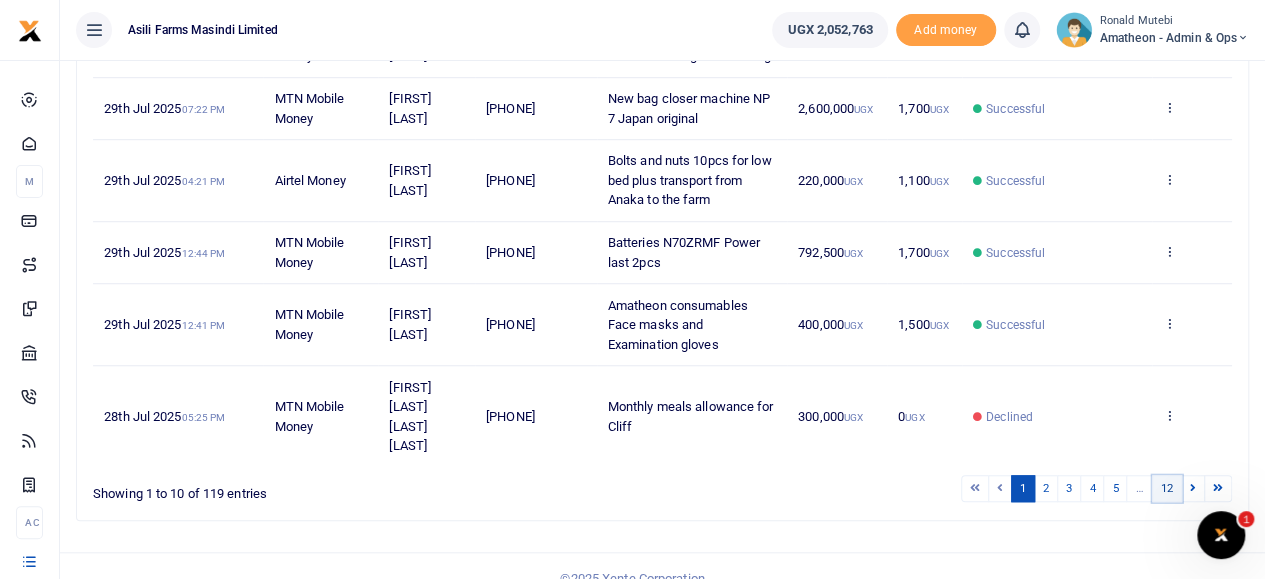 click on "12" at bounding box center (1167, 488) 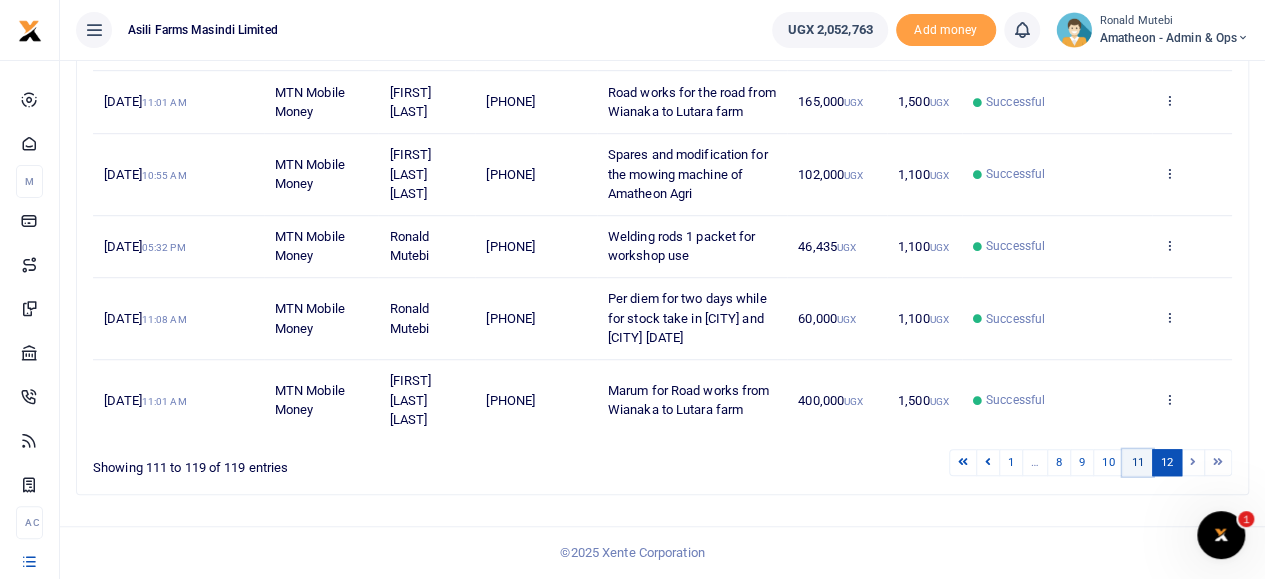 click on "11" at bounding box center [1137, 462] 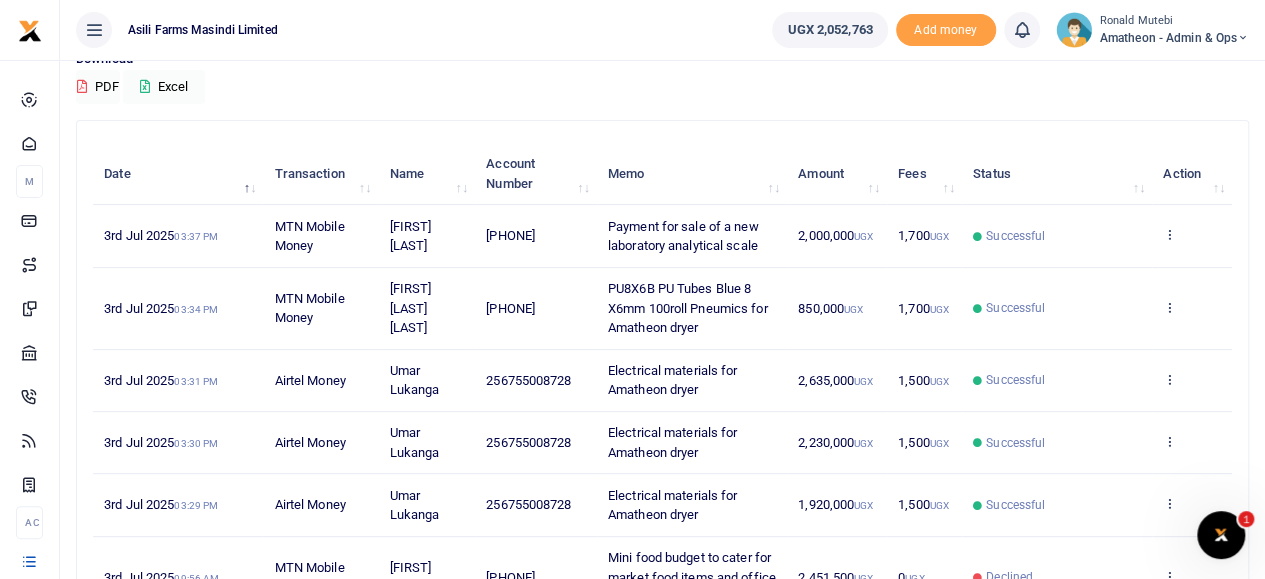 scroll, scrollTop: 142, scrollLeft: 0, axis: vertical 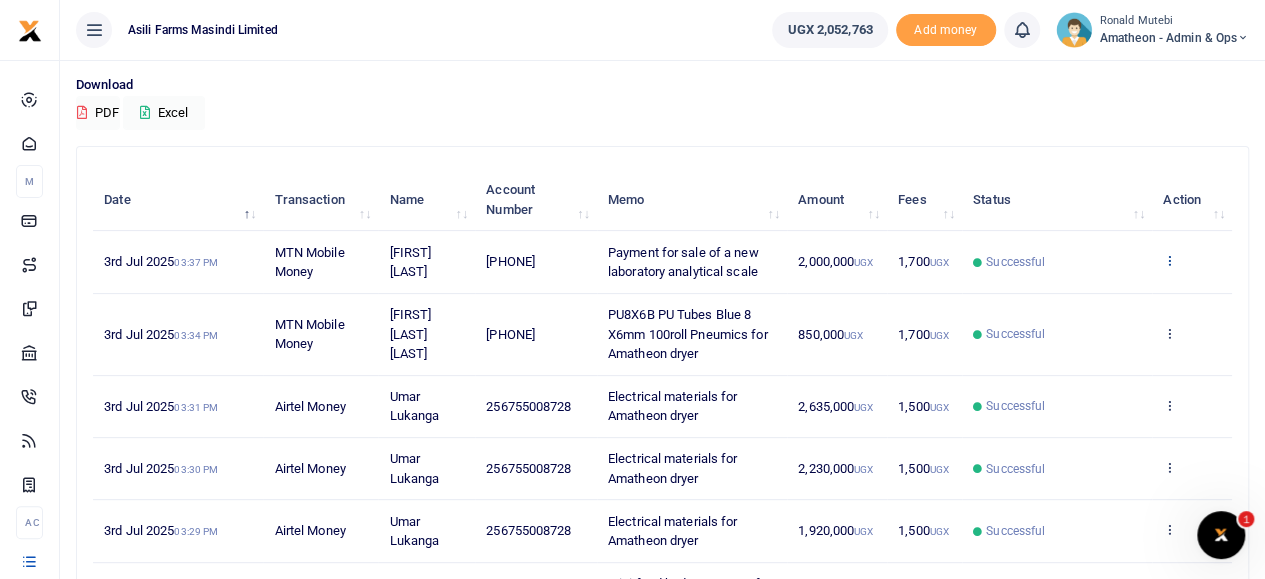 click at bounding box center [1169, 260] 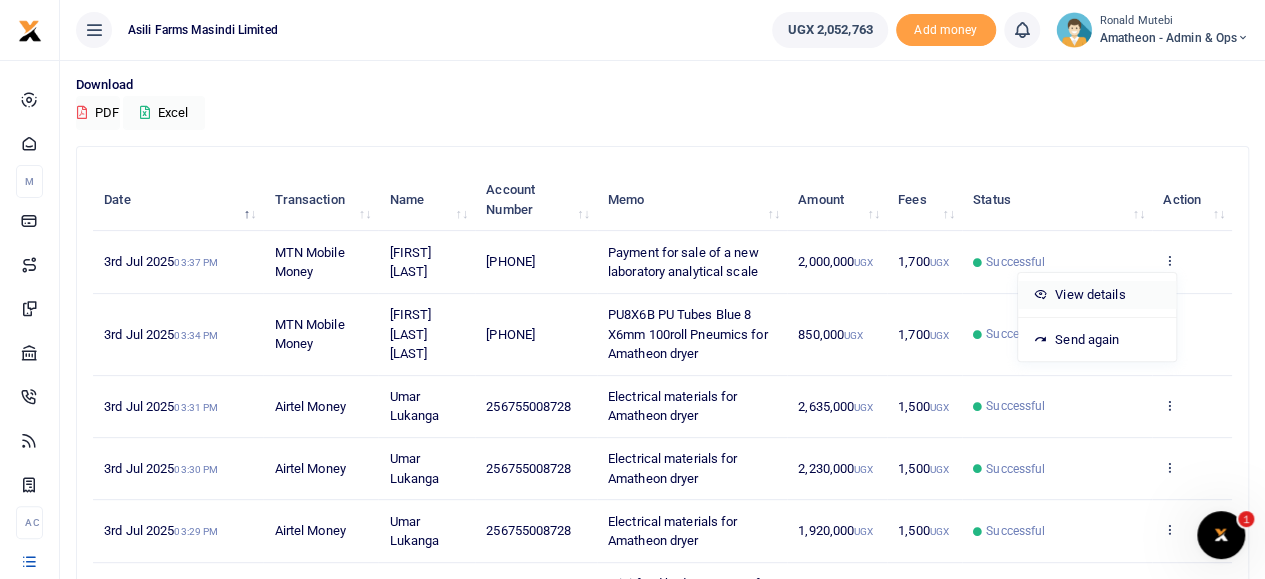 click on "View details" at bounding box center (1097, 295) 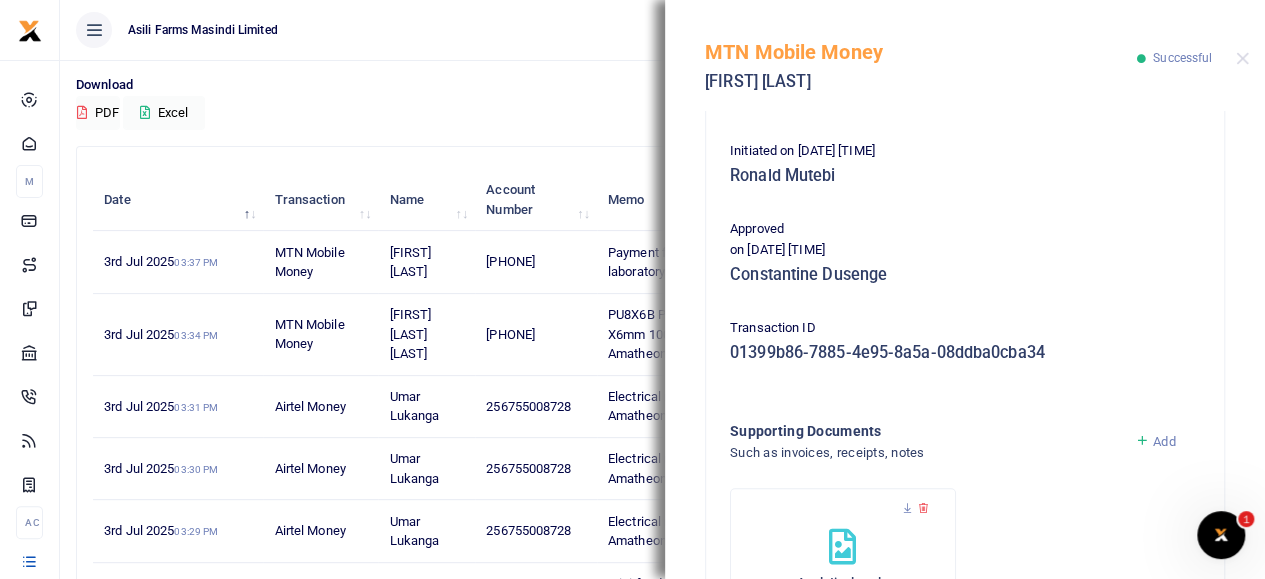 scroll, scrollTop: 500, scrollLeft: 0, axis: vertical 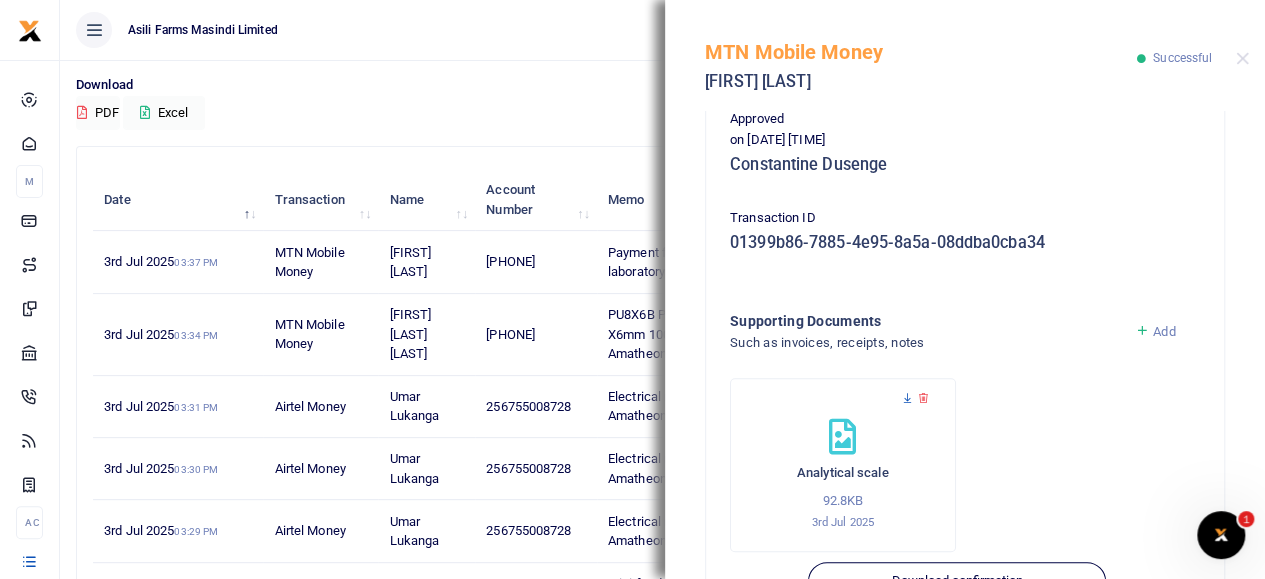 click at bounding box center (907, 398) 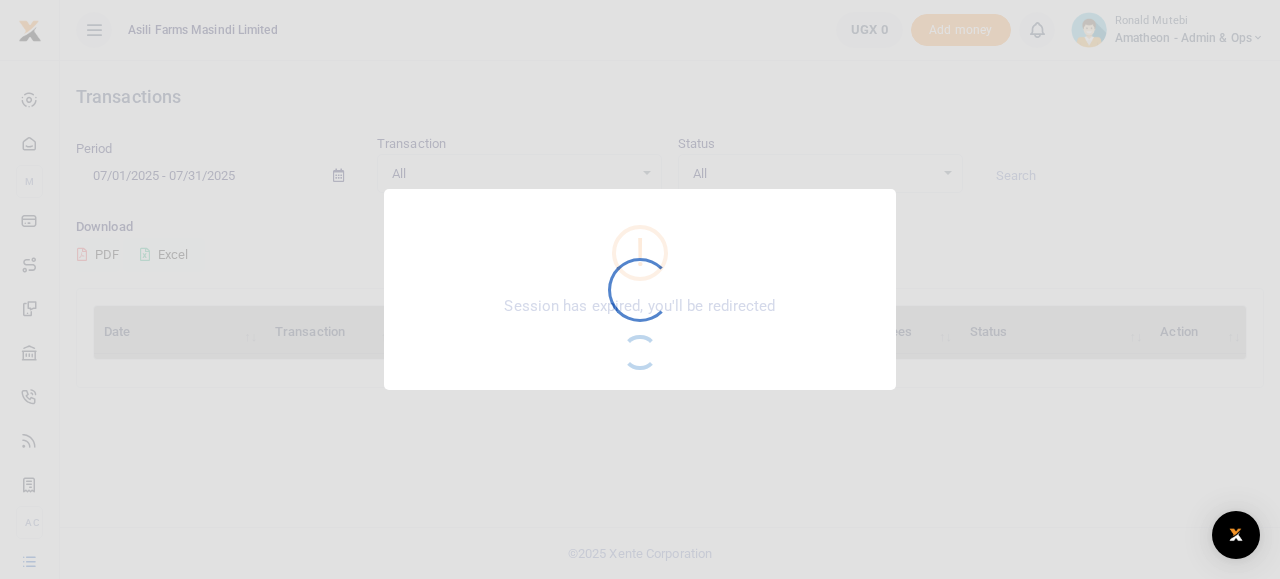 scroll, scrollTop: 0, scrollLeft: 0, axis: both 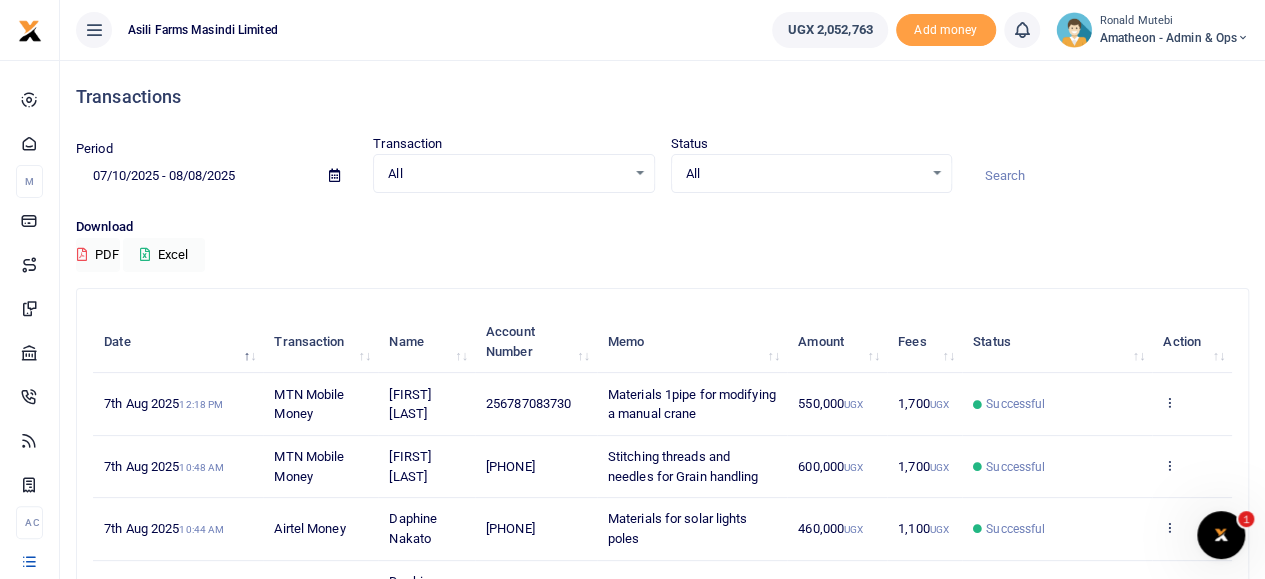 click at bounding box center (334, 175) 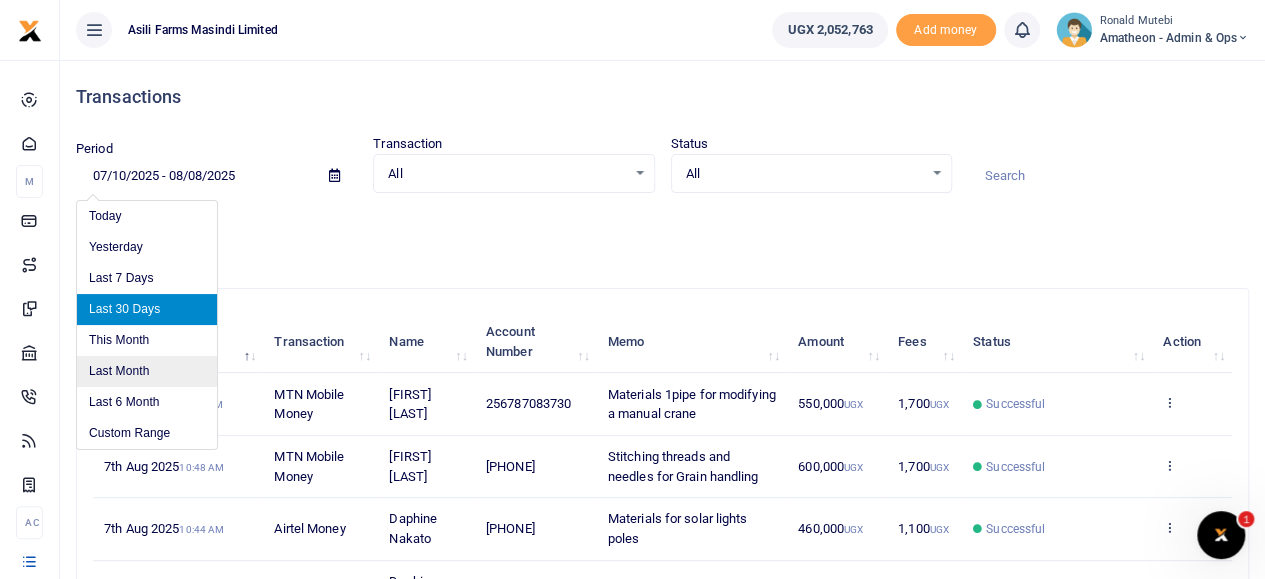 click on "Last Month" at bounding box center (147, 371) 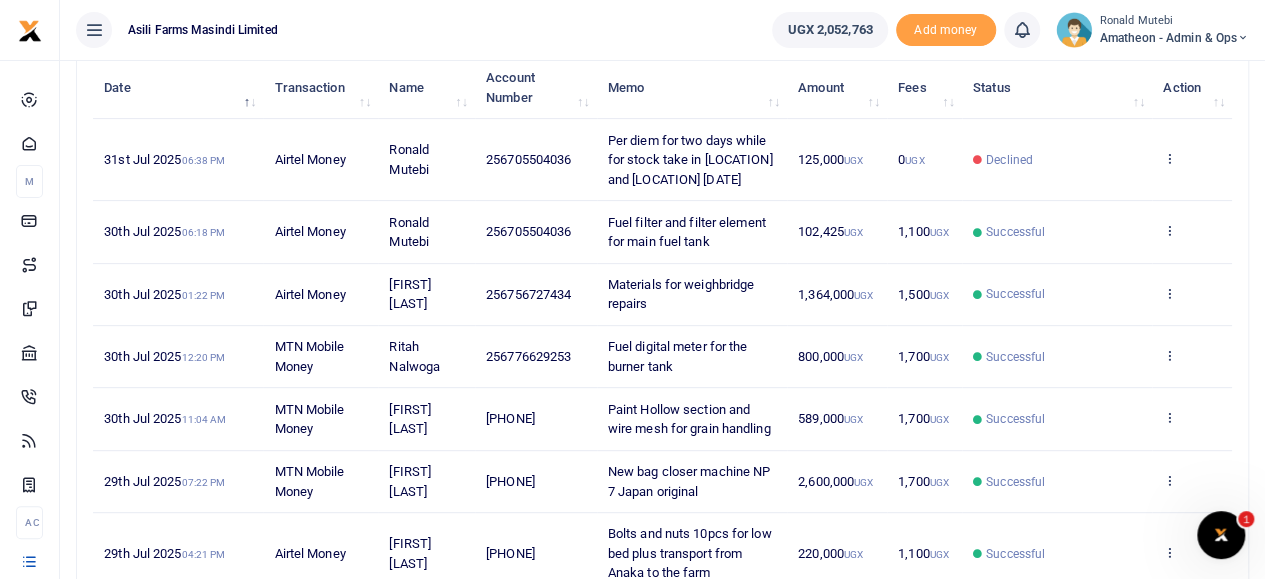 scroll, scrollTop: 627, scrollLeft: 0, axis: vertical 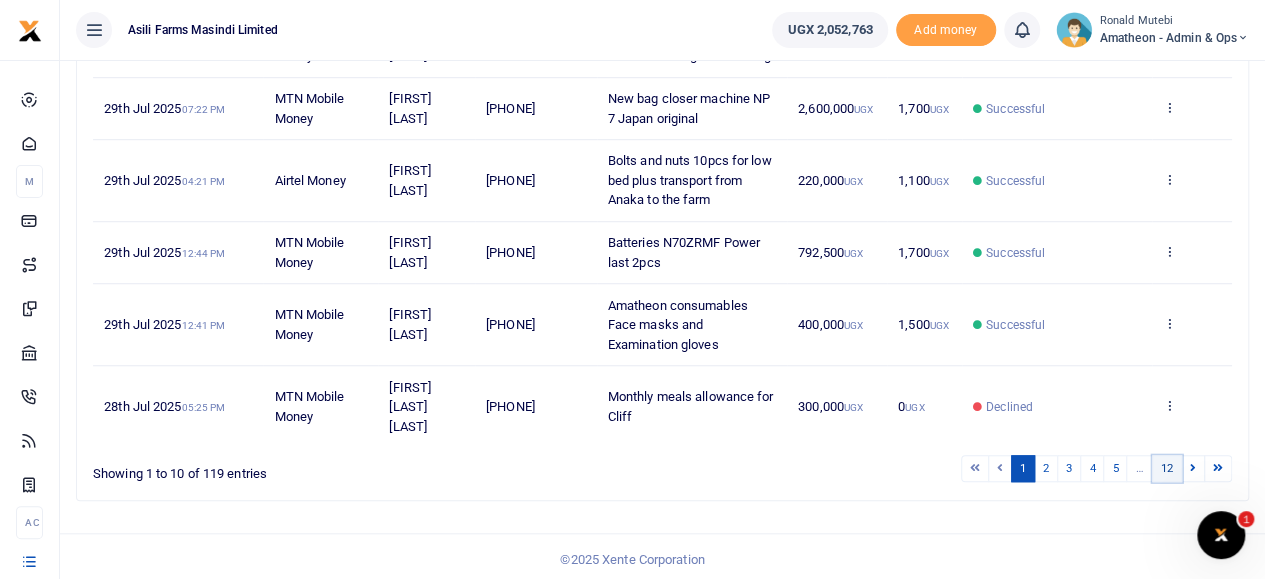 click on "12" at bounding box center [1167, 468] 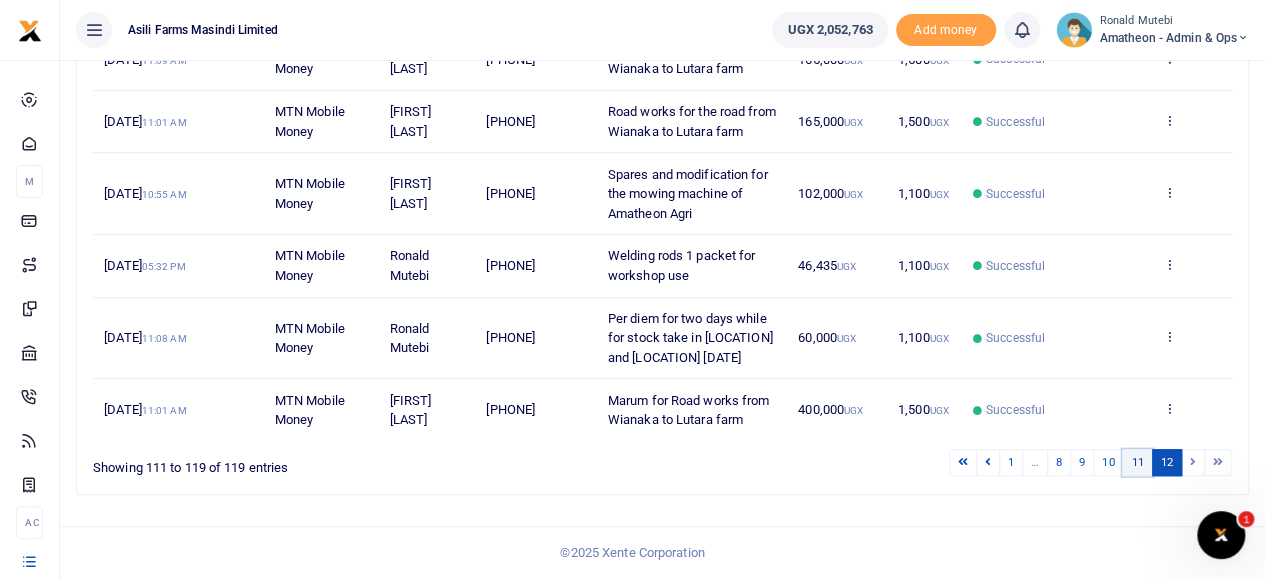 click on "11" at bounding box center [1137, 462] 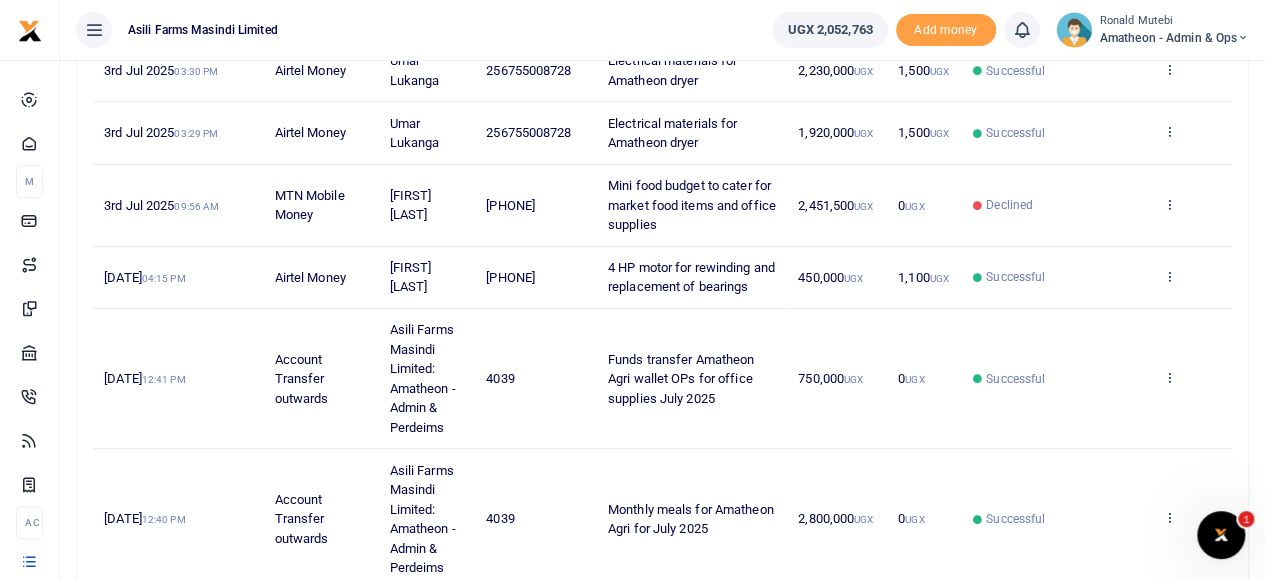 scroll, scrollTop: 442, scrollLeft: 0, axis: vertical 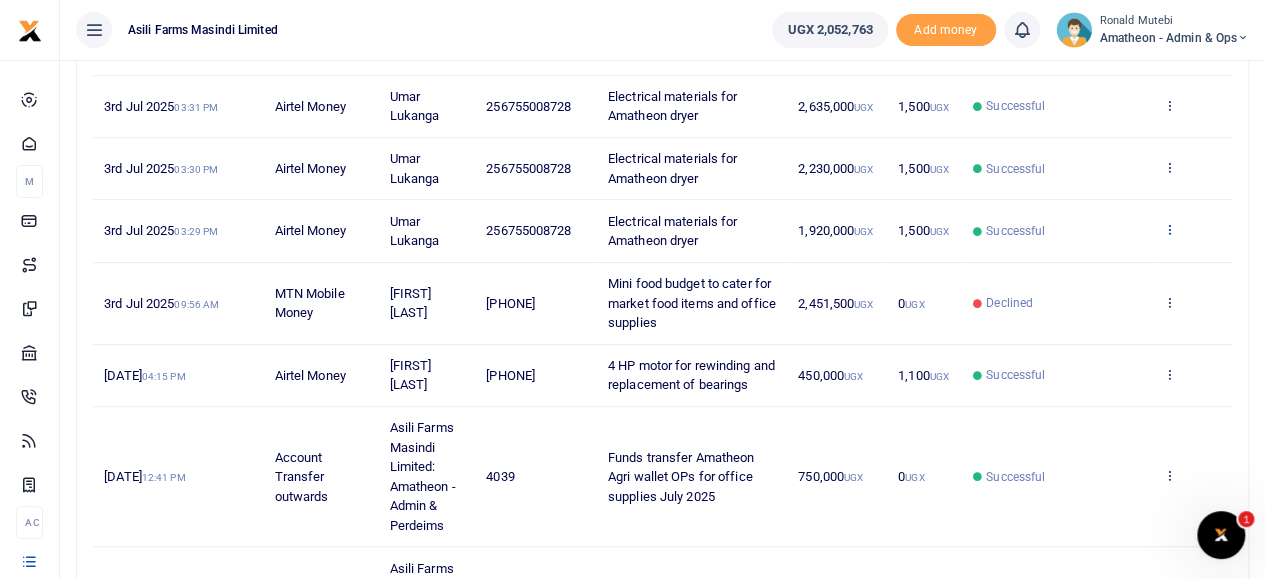 click at bounding box center (1169, 229) 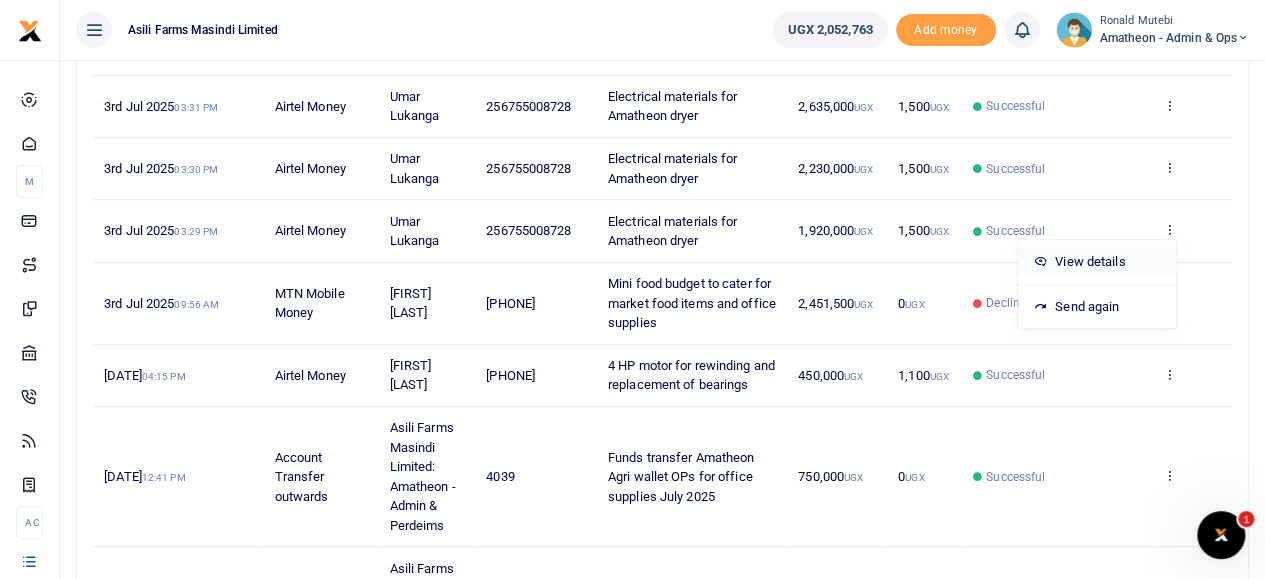 click on "View details" at bounding box center (1097, 262) 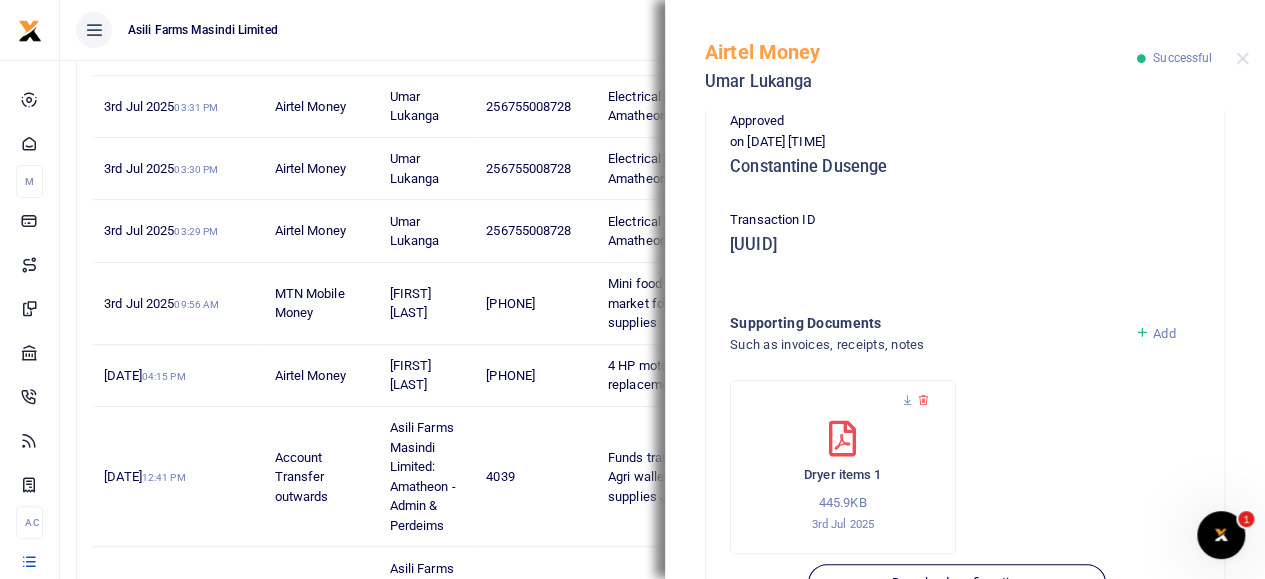 scroll, scrollTop: 500, scrollLeft: 0, axis: vertical 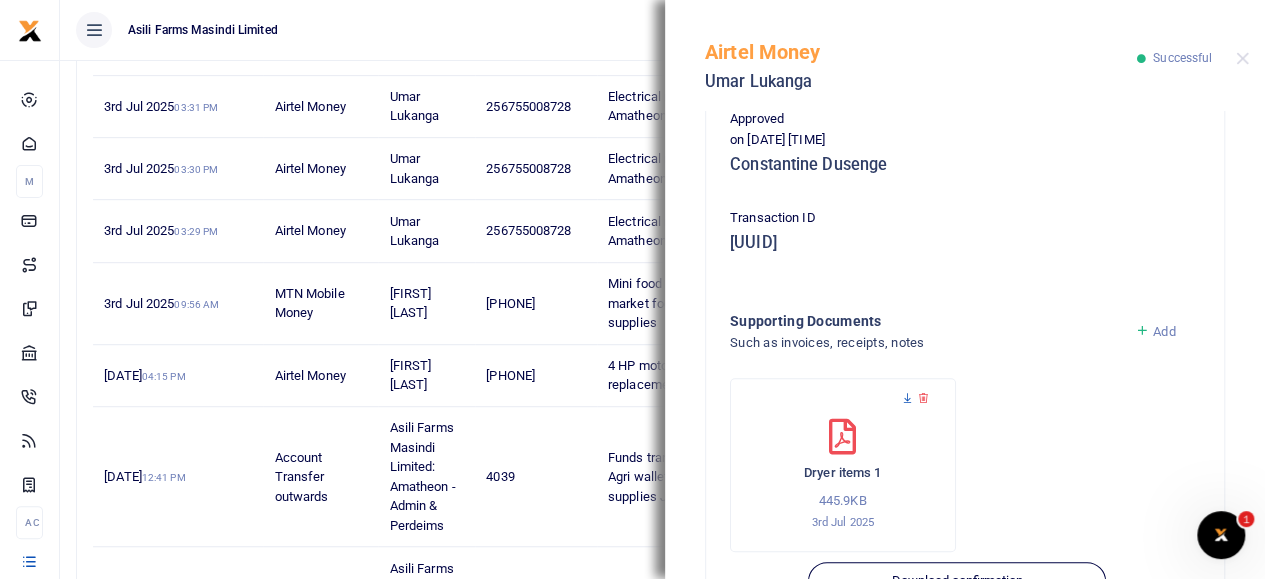 click at bounding box center (907, 398) 